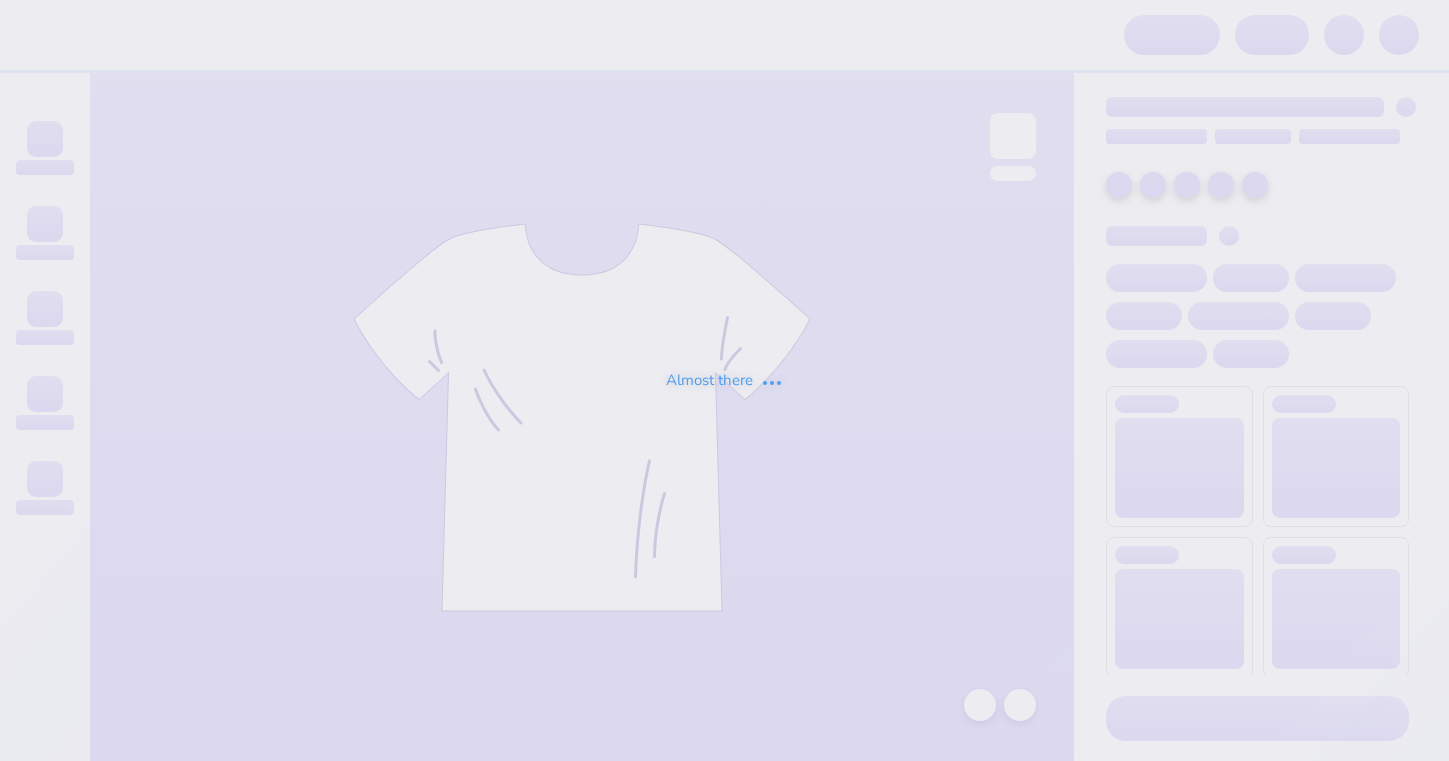 scroll, scrollTop: 0, scrollLeft: 0, axis: both 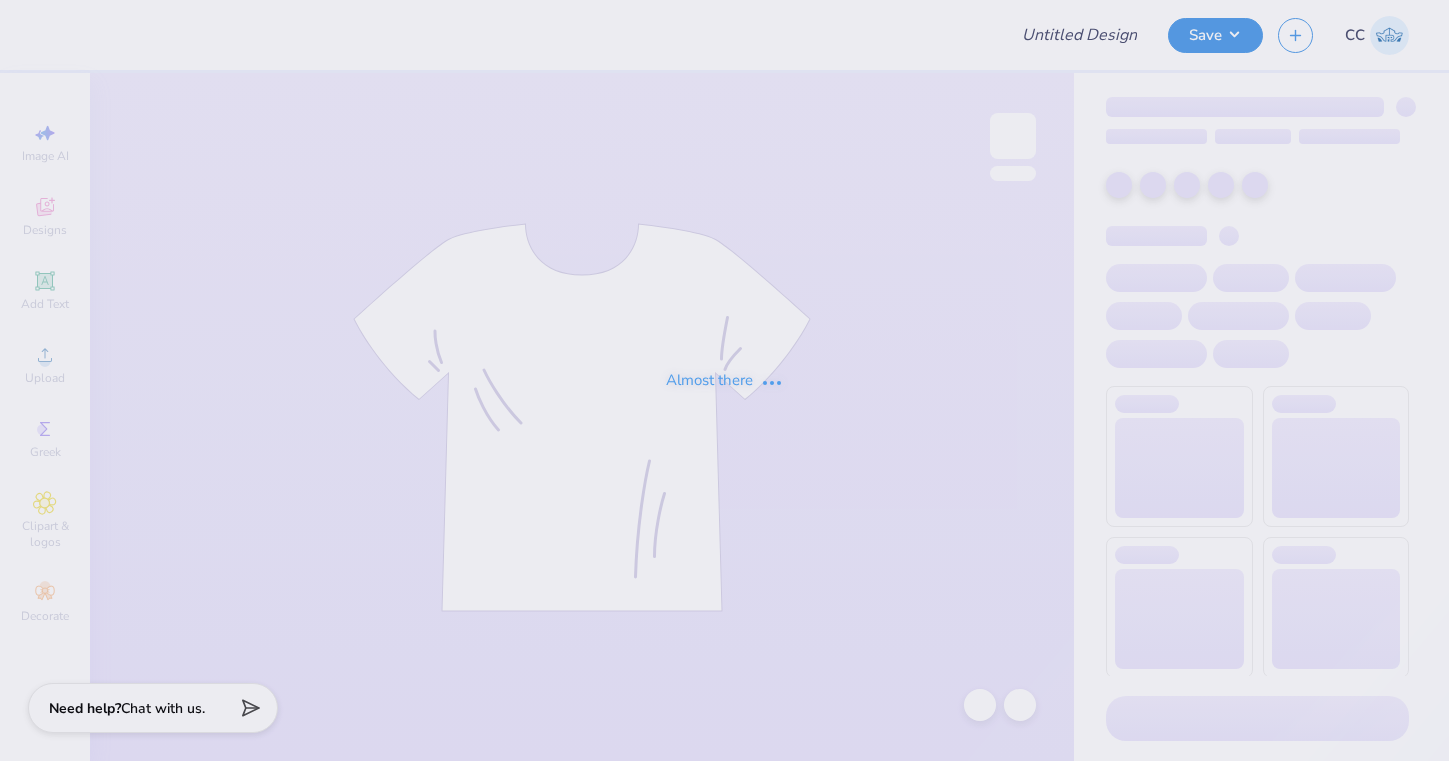 type on "logo polo" 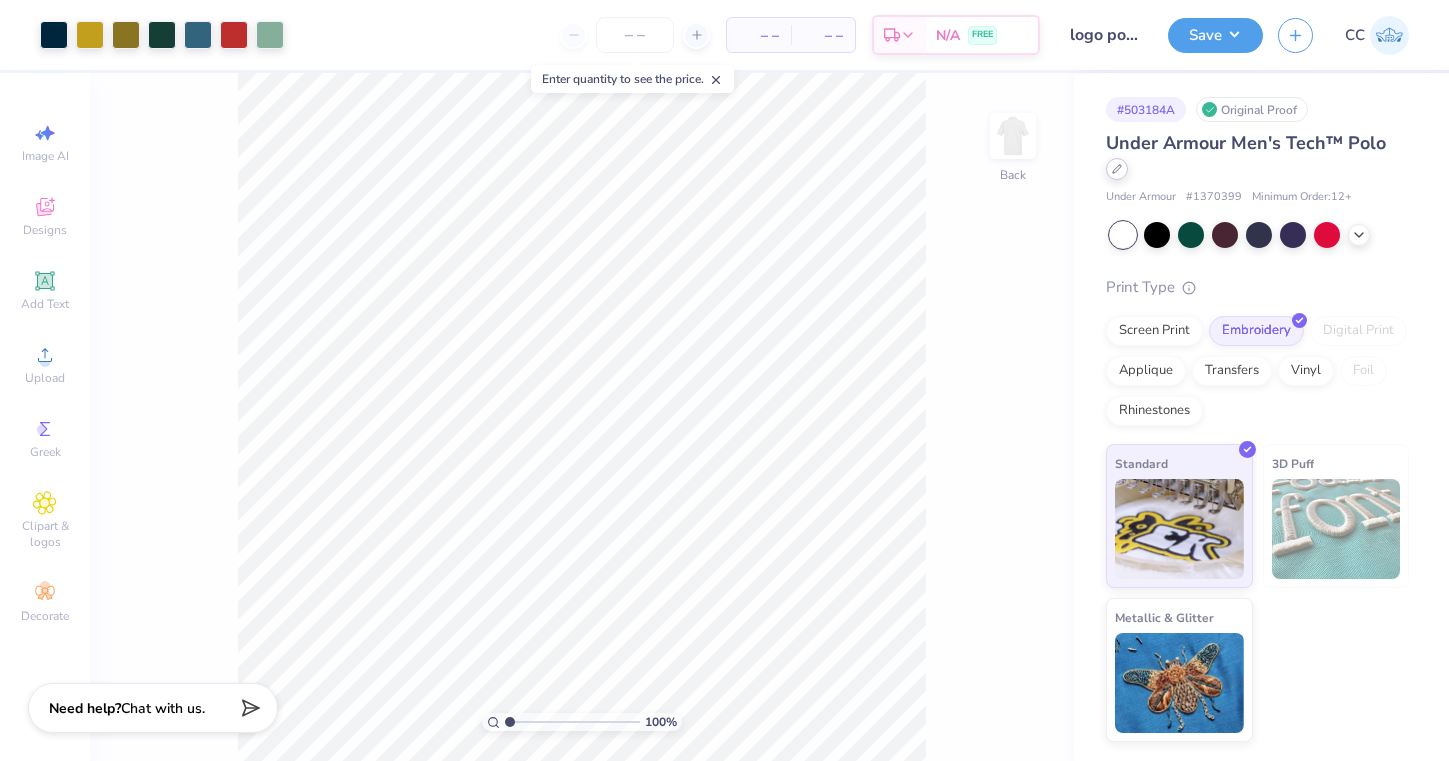 click 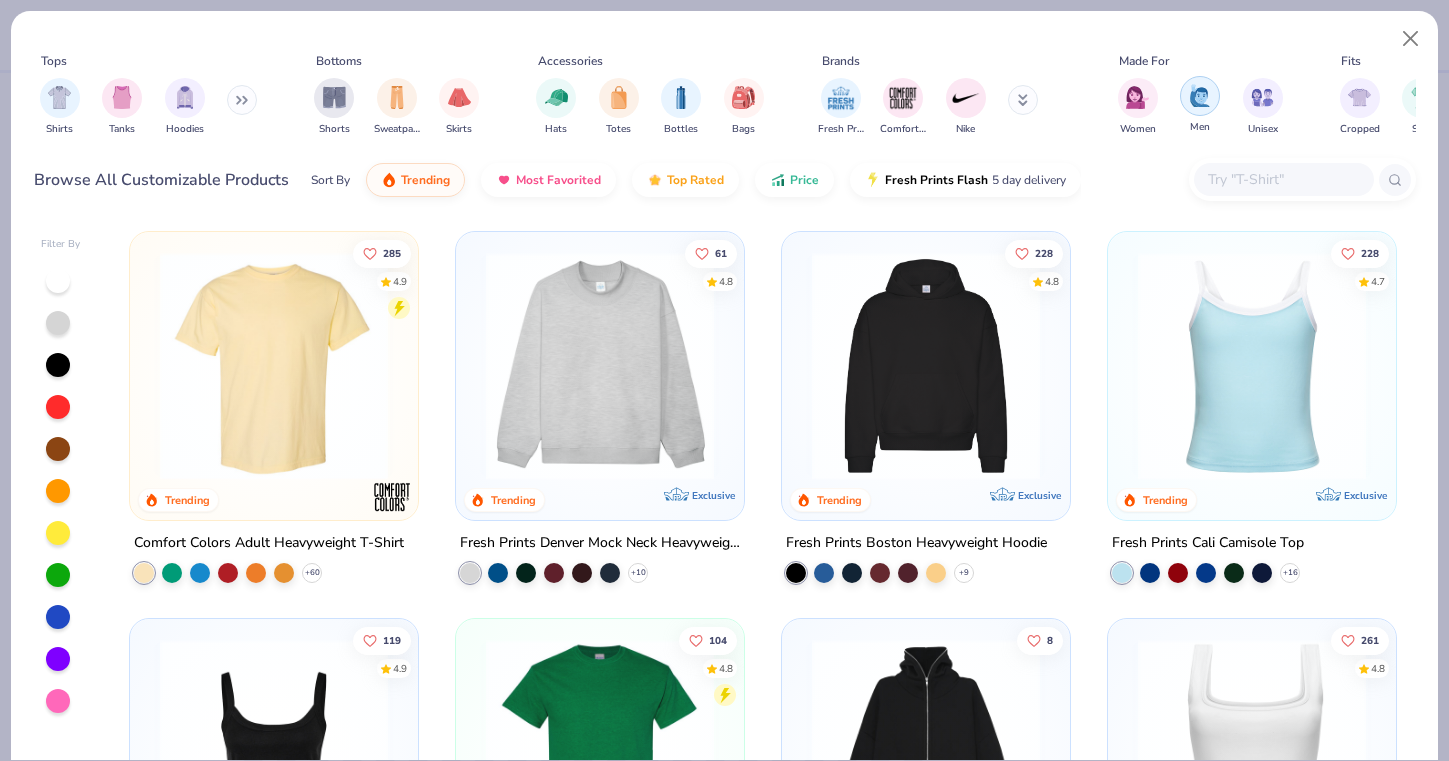 click at bounding box center (1200, 95) 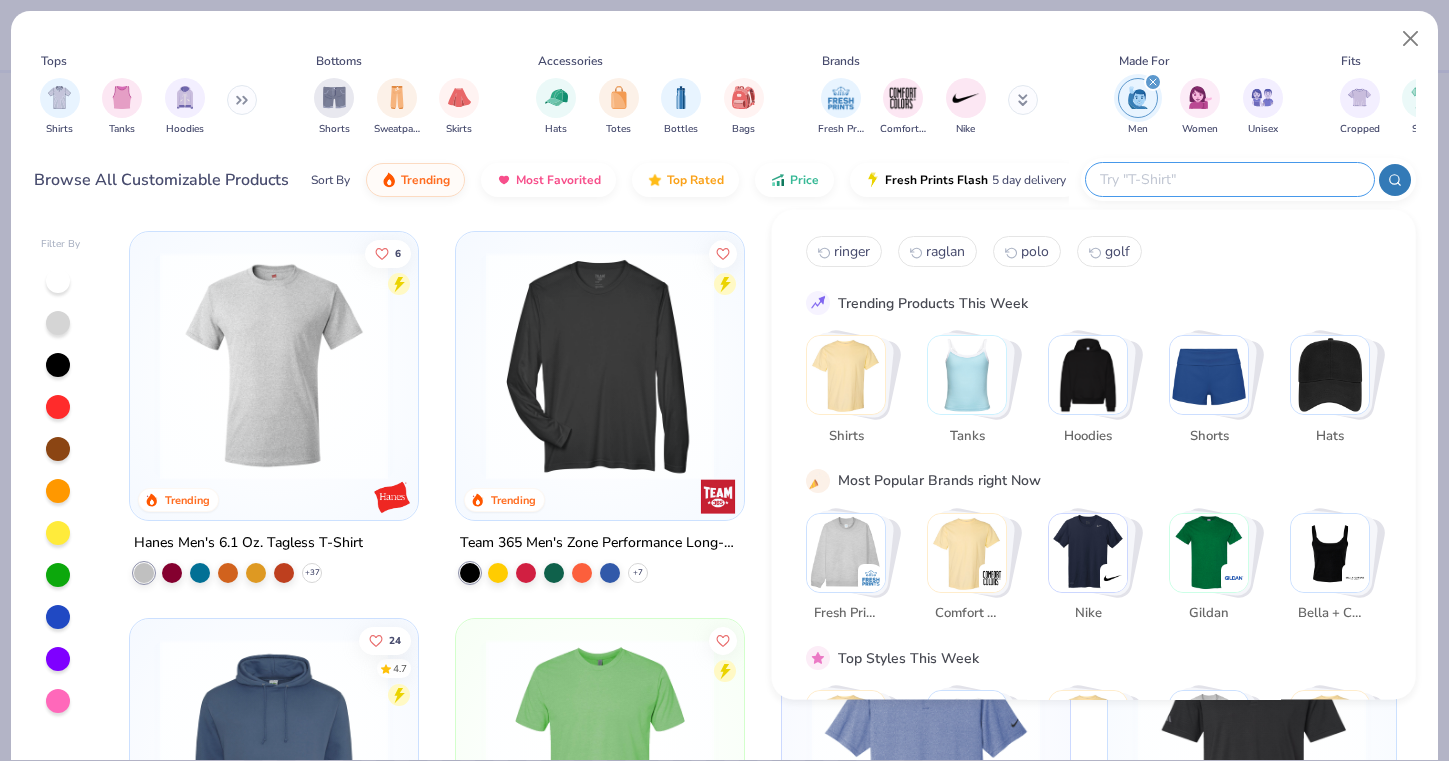 click at bounding box center [1229, 179] 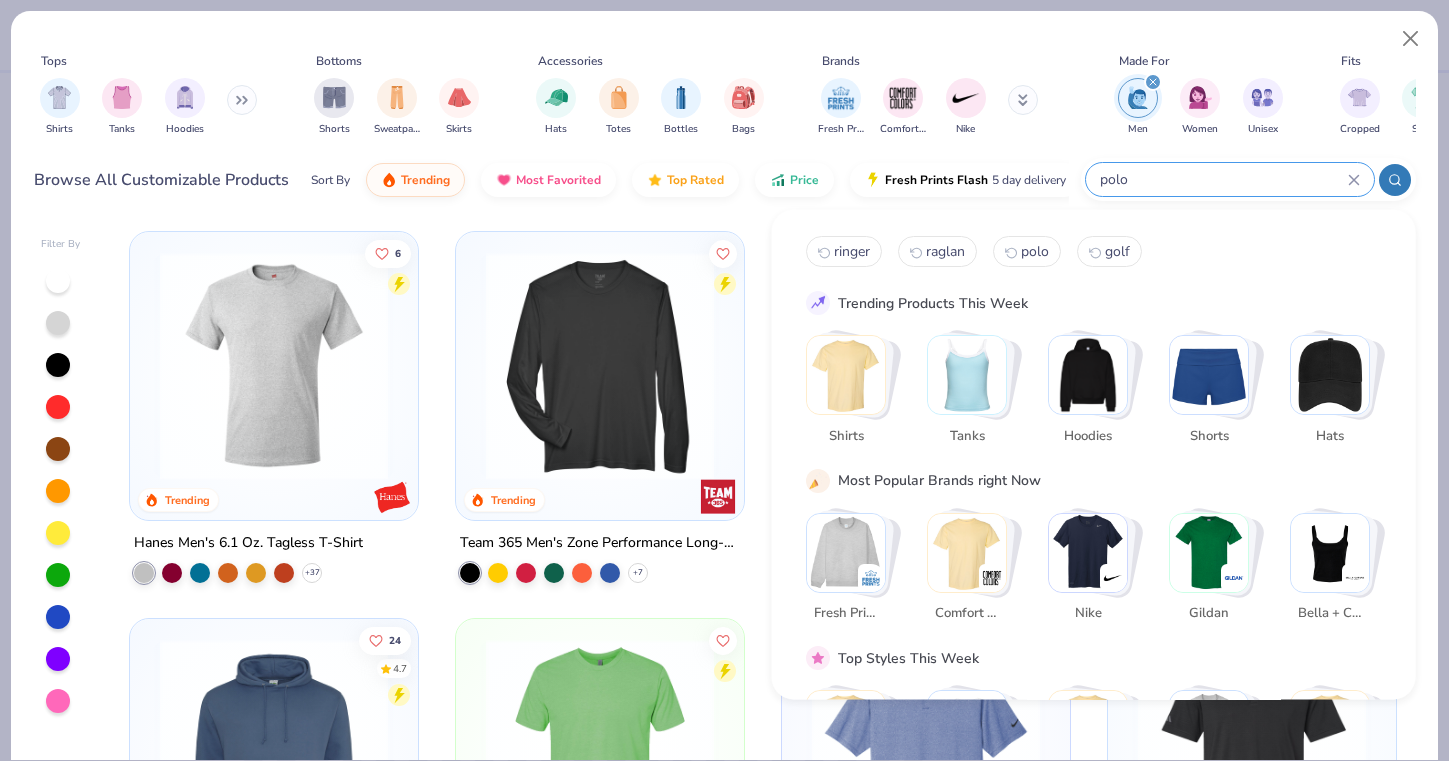 type on "polo" 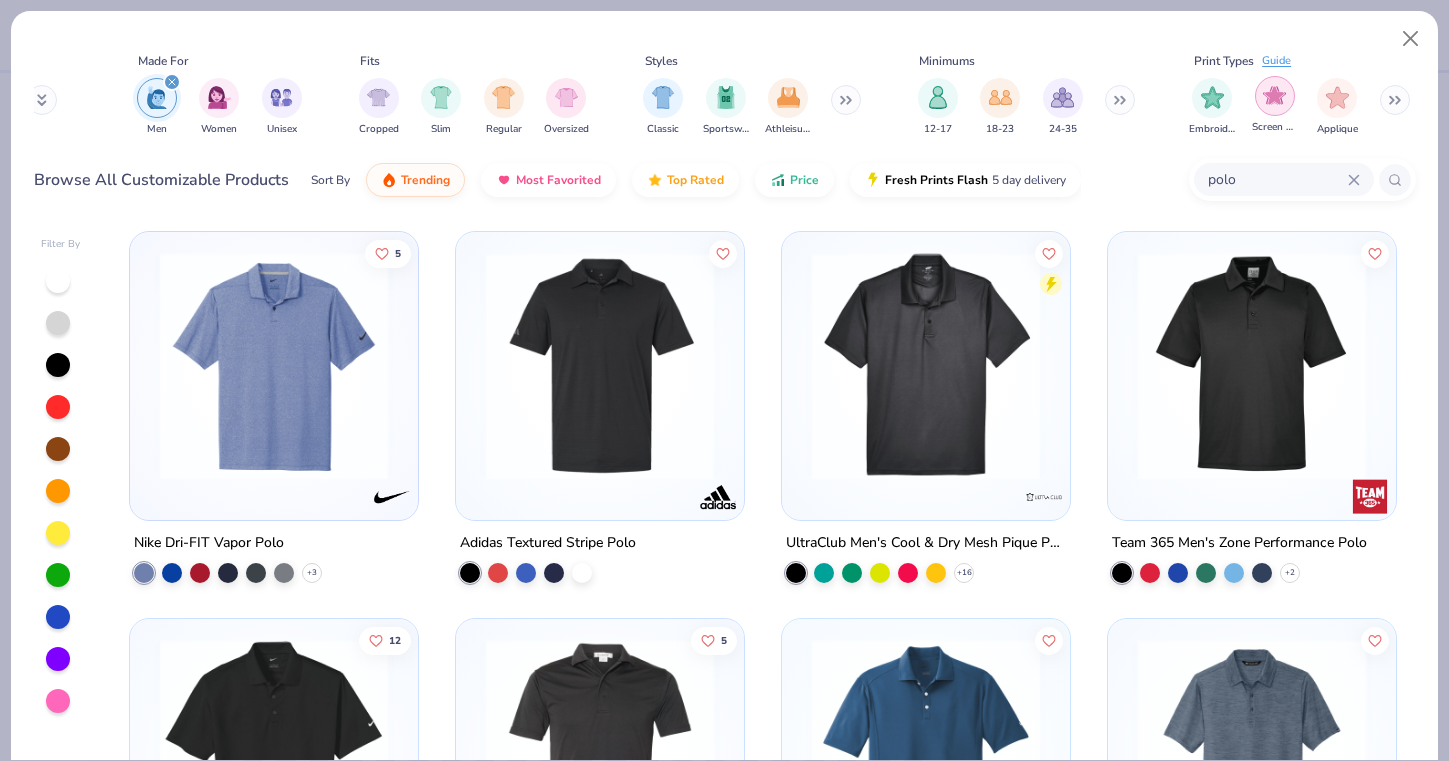 scroll, scrollTop: 0, scrollLeft: 981, axis: horizontal 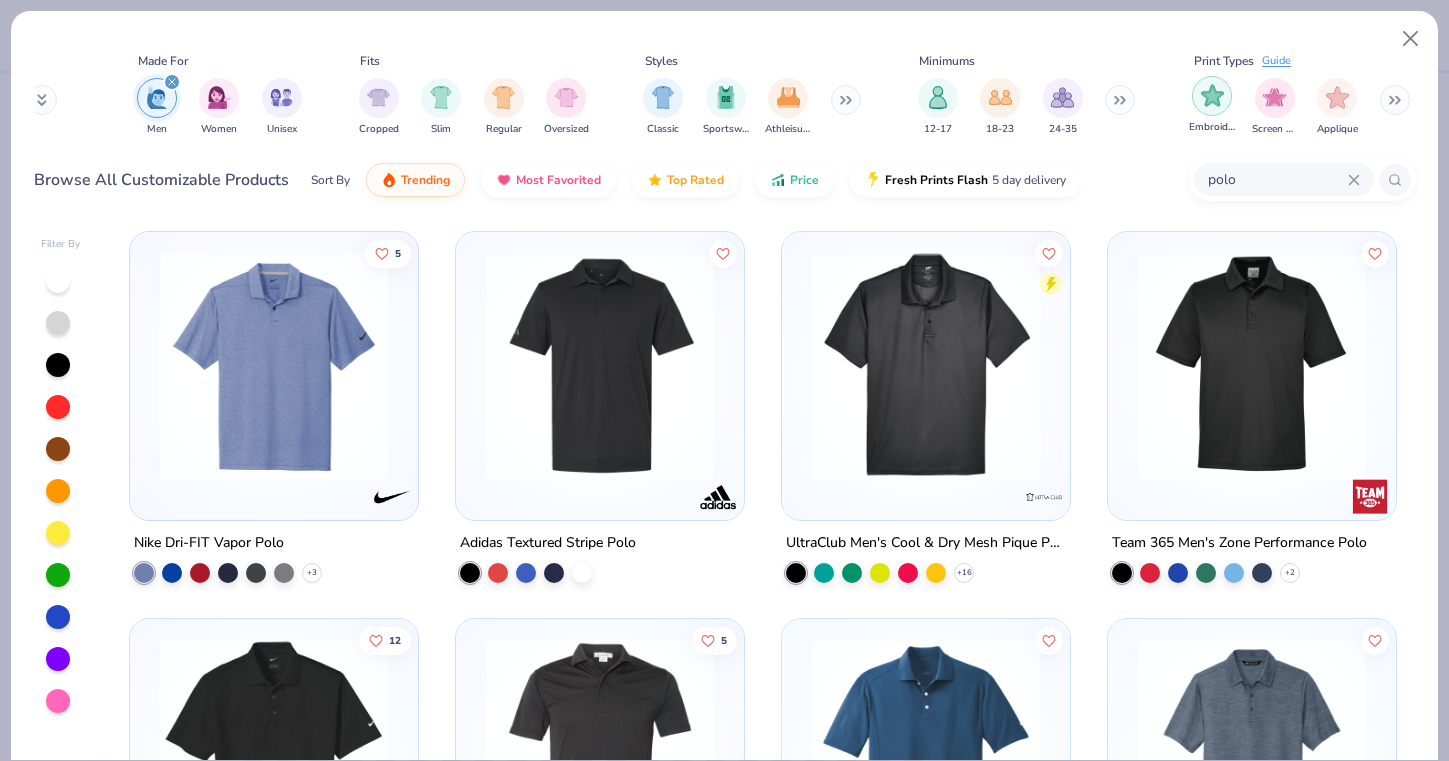 click at bounding box center (1212, 95) 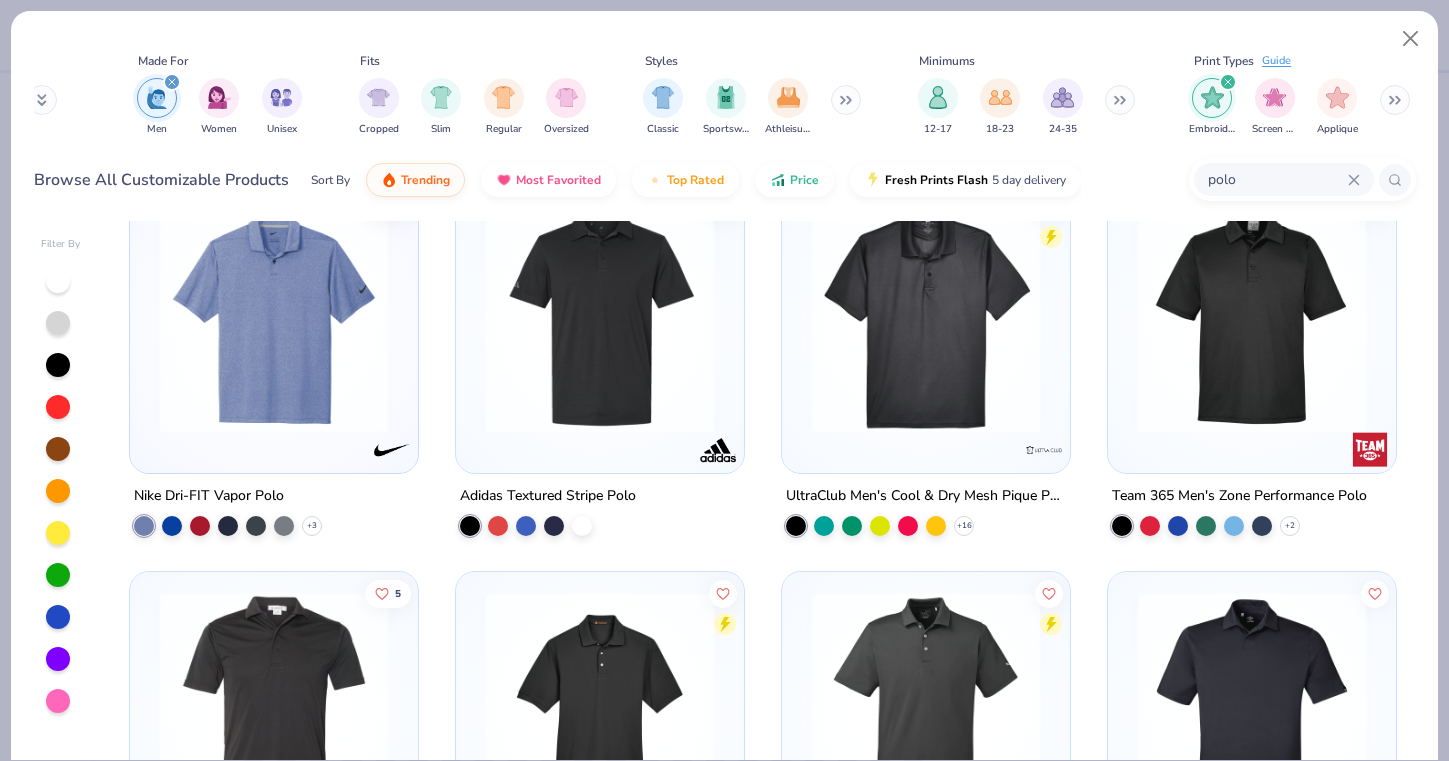 scroll, scrollTop: 50, scrollLeft: 0, axis: vertical 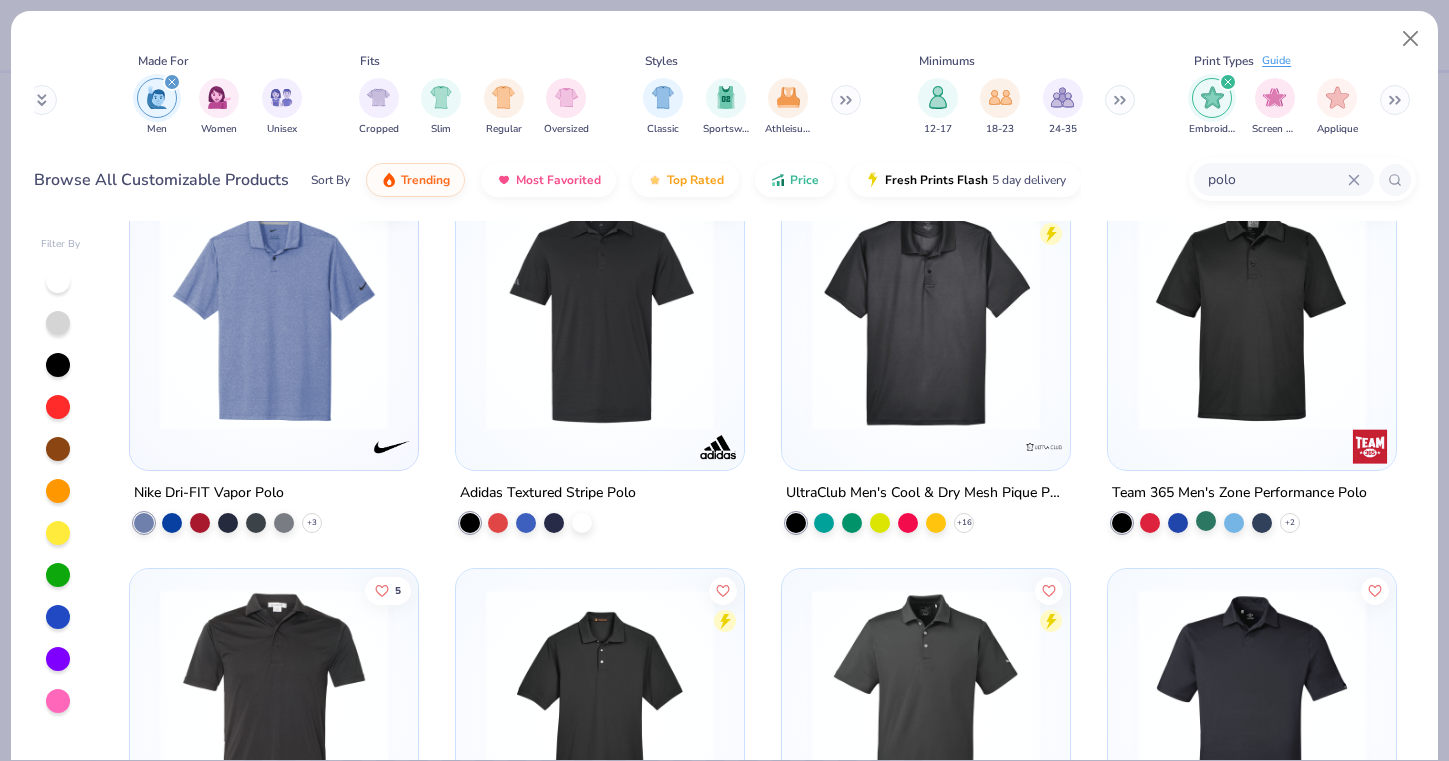 click at bounding box center [1206, 521] 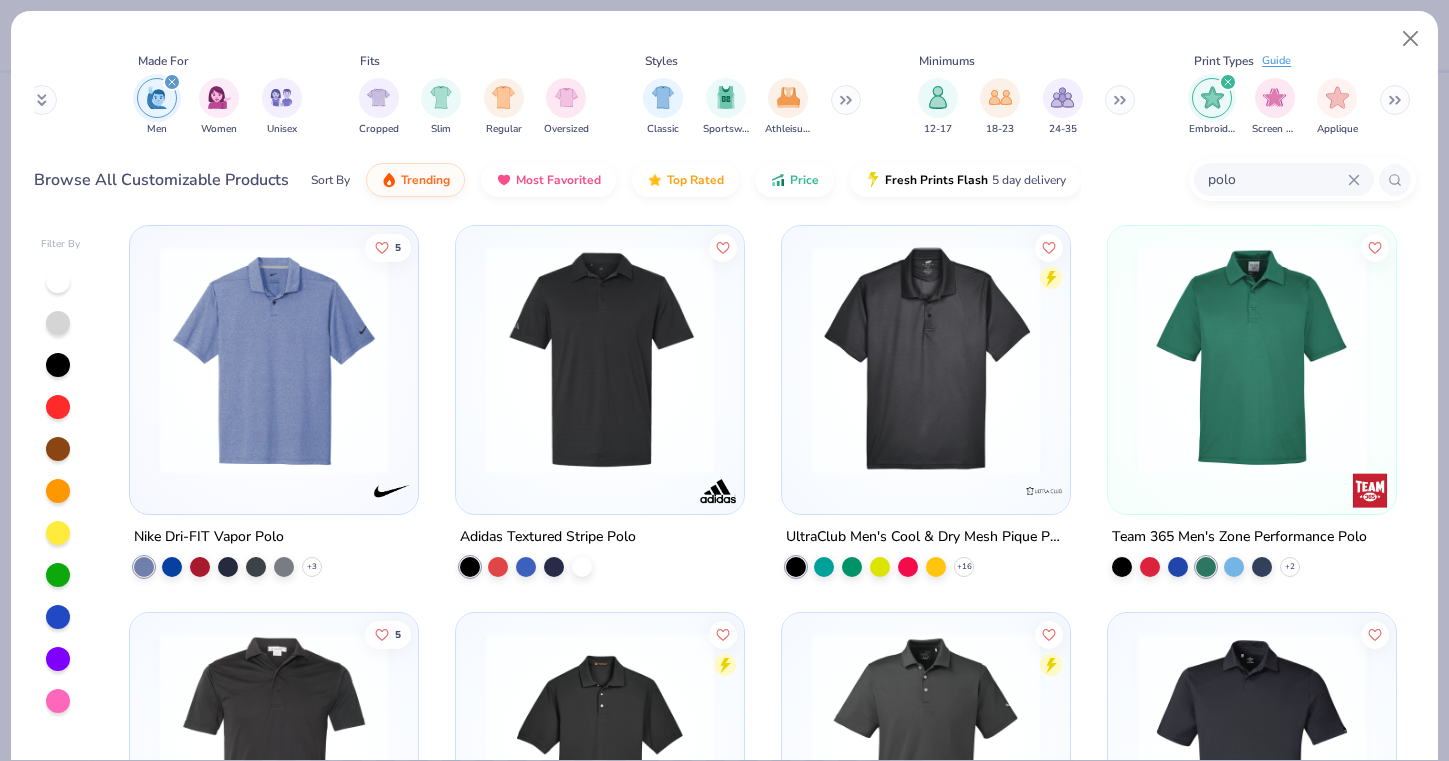 scroll, scrollTop: 0, scrollLeft: 0, axis: both 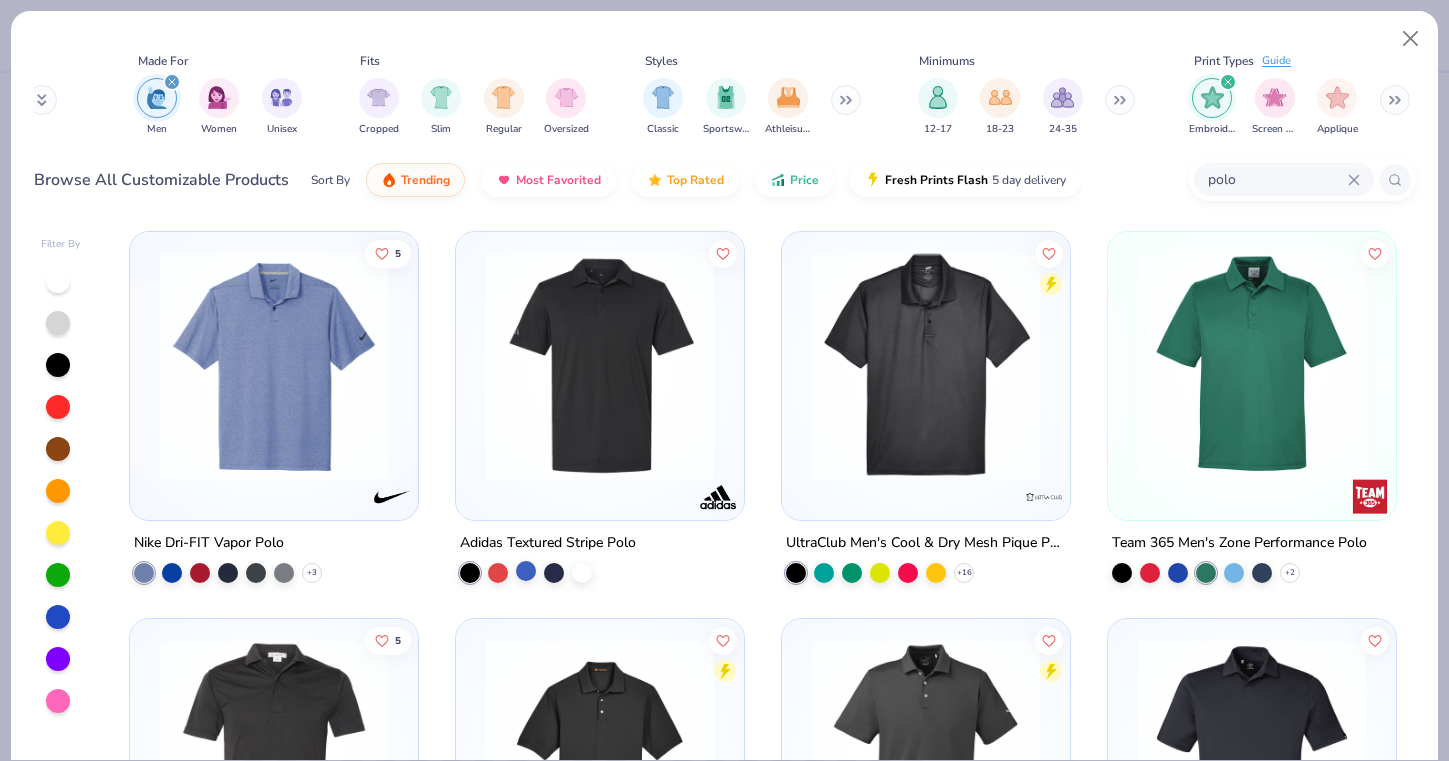 click at bounding box center [526, 571] 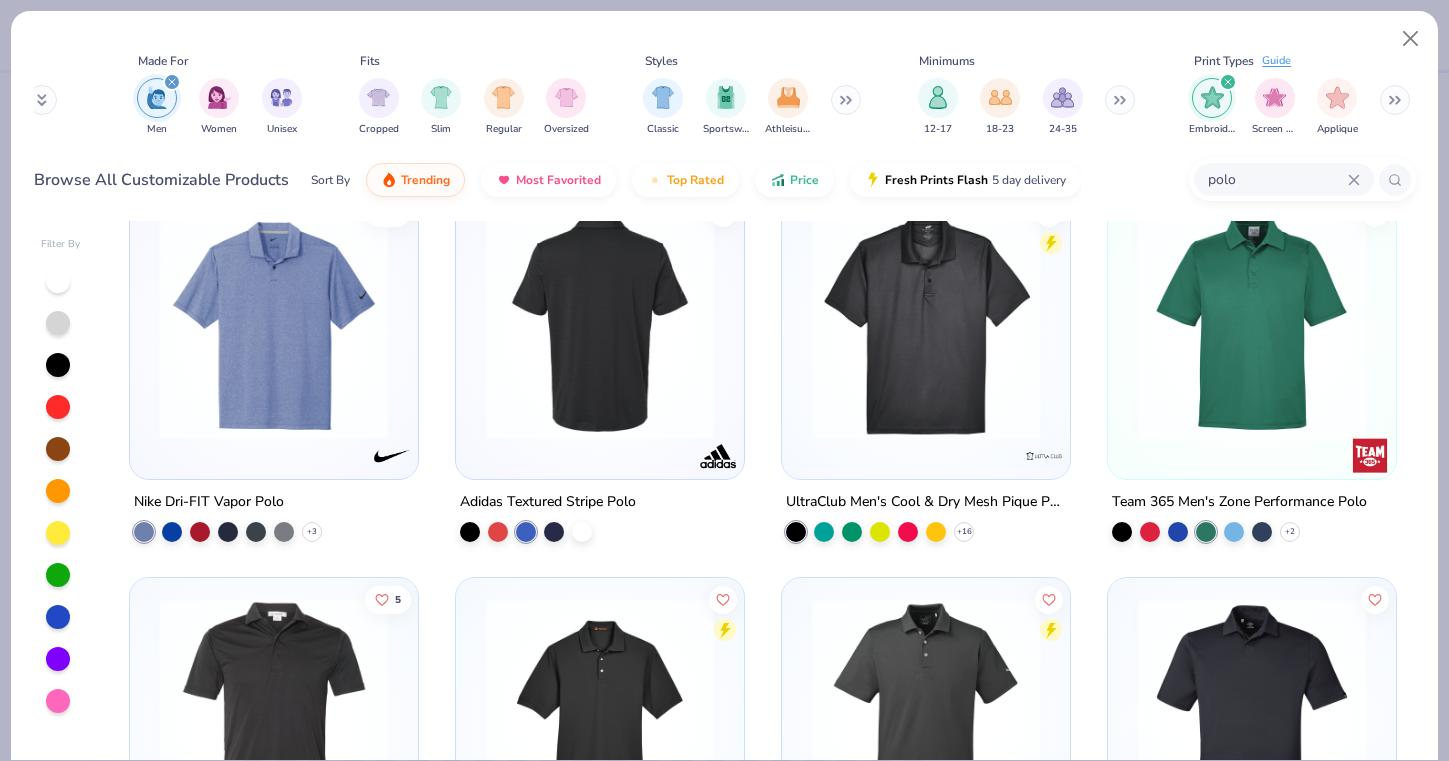 scroll, scrollTop: 65, scrollLeft: 0, axis: vertical 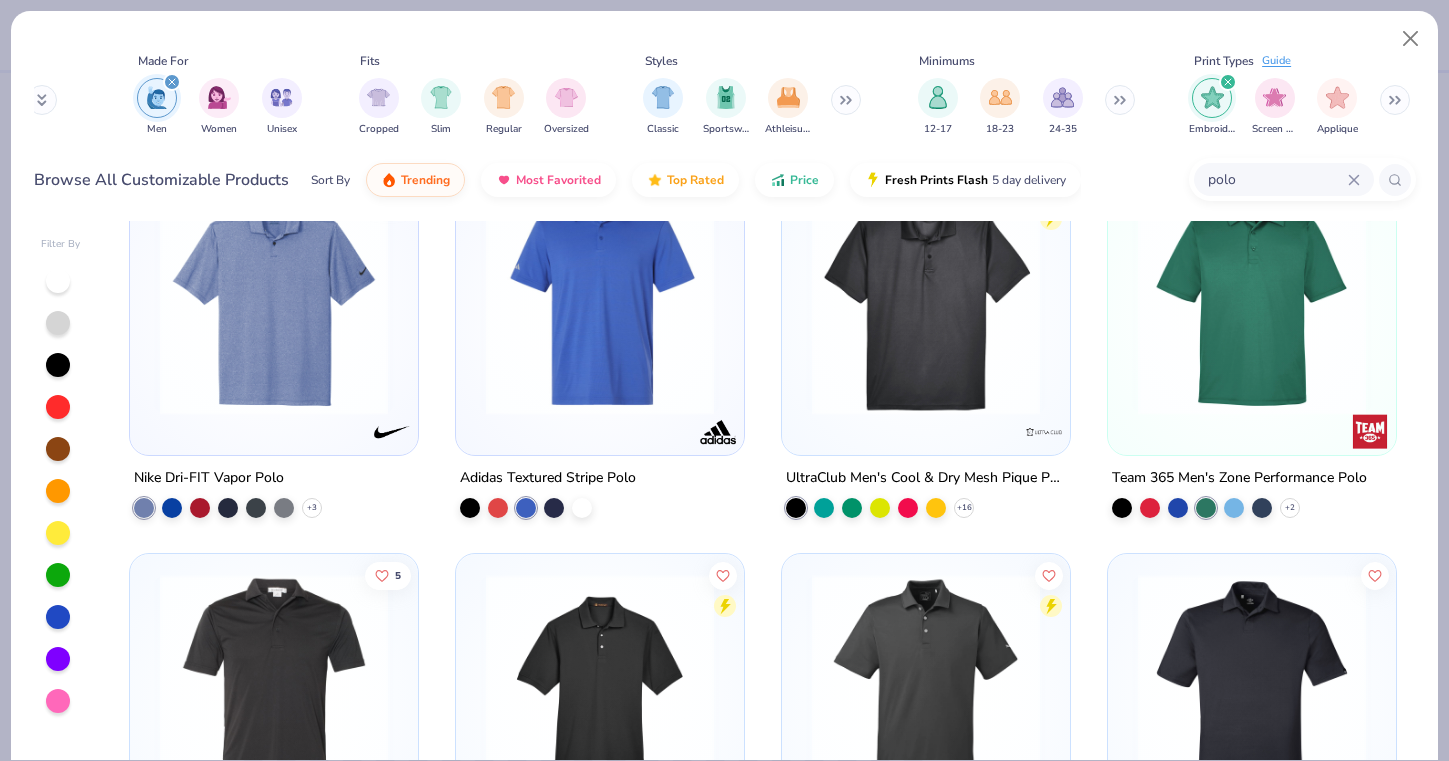 click at bounding box center (274, 301) 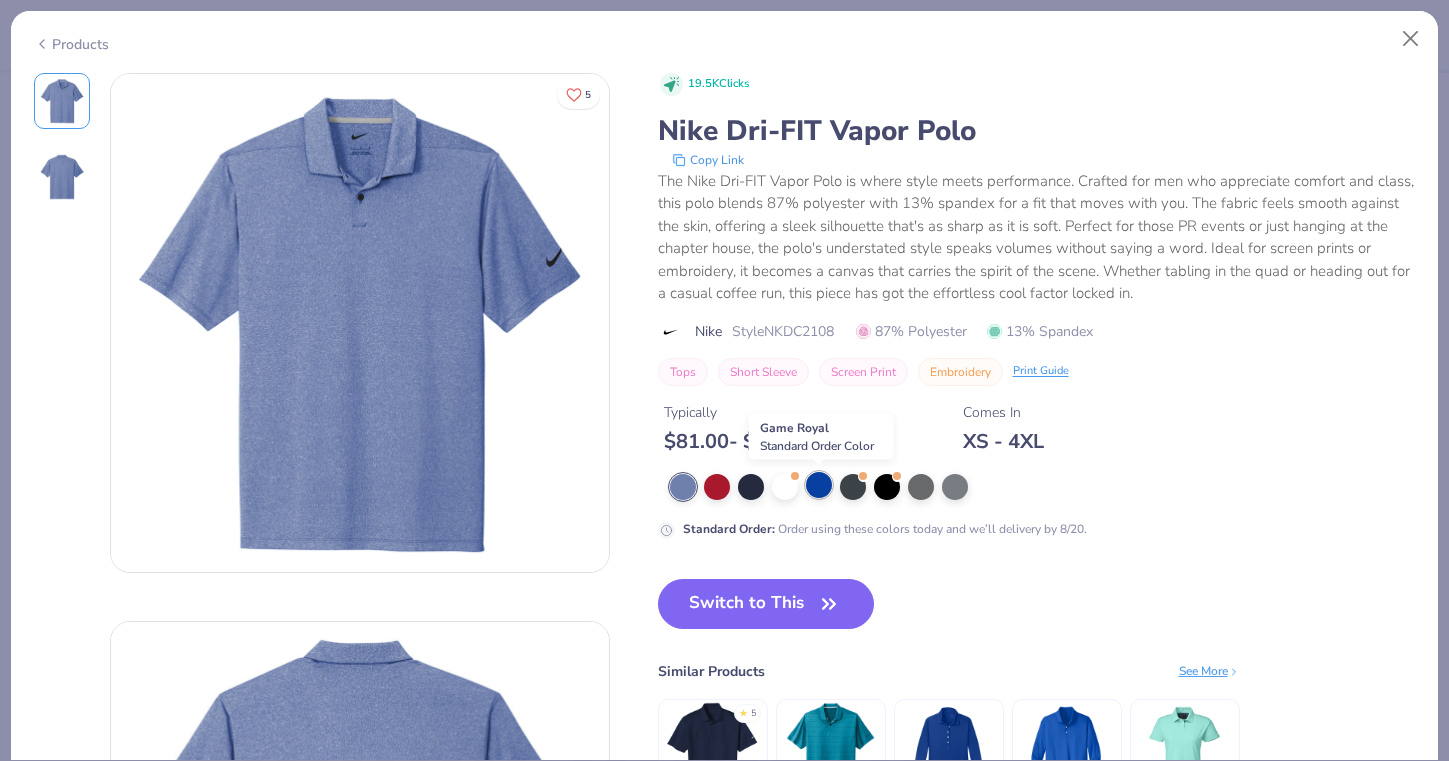 click at bounding box center (819, 485) 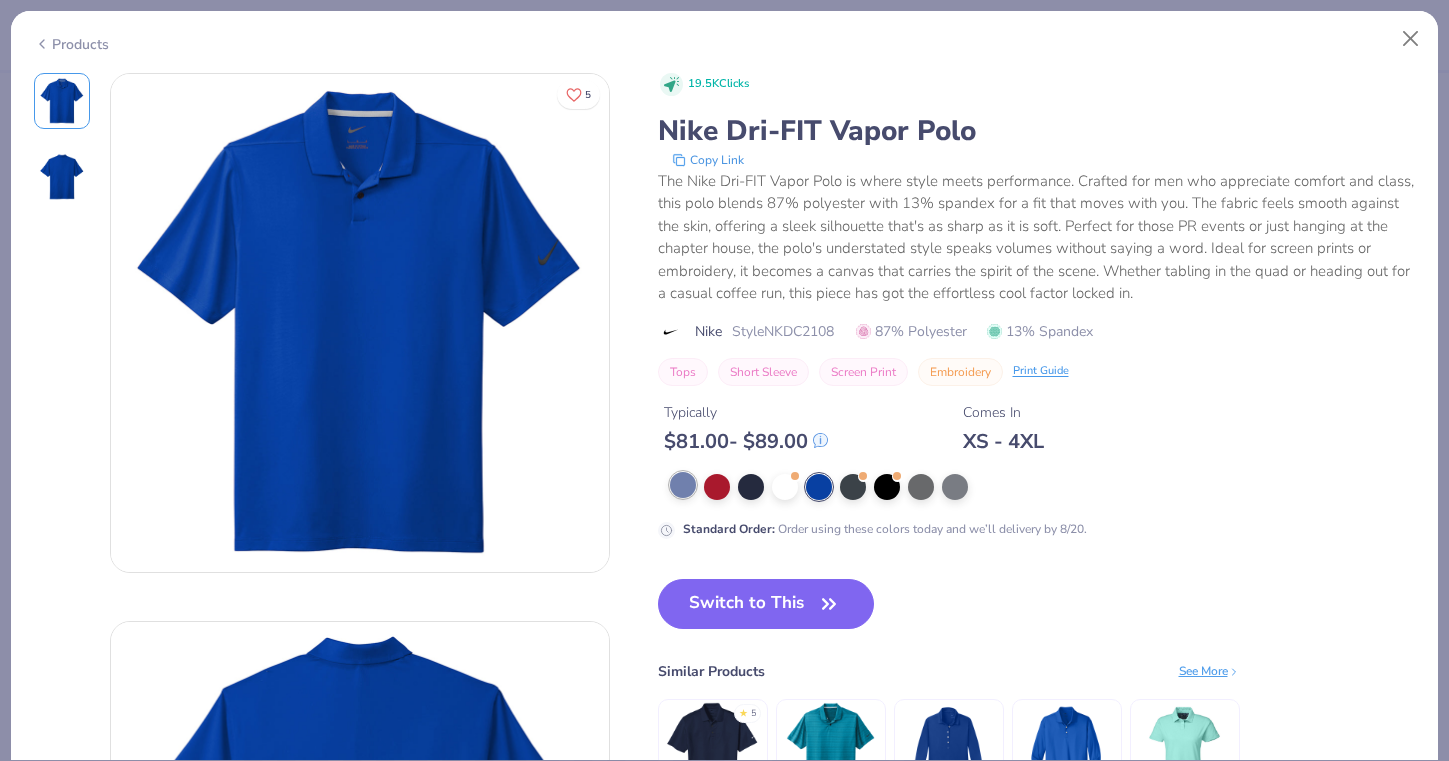 click at bounding box center (683, 485) 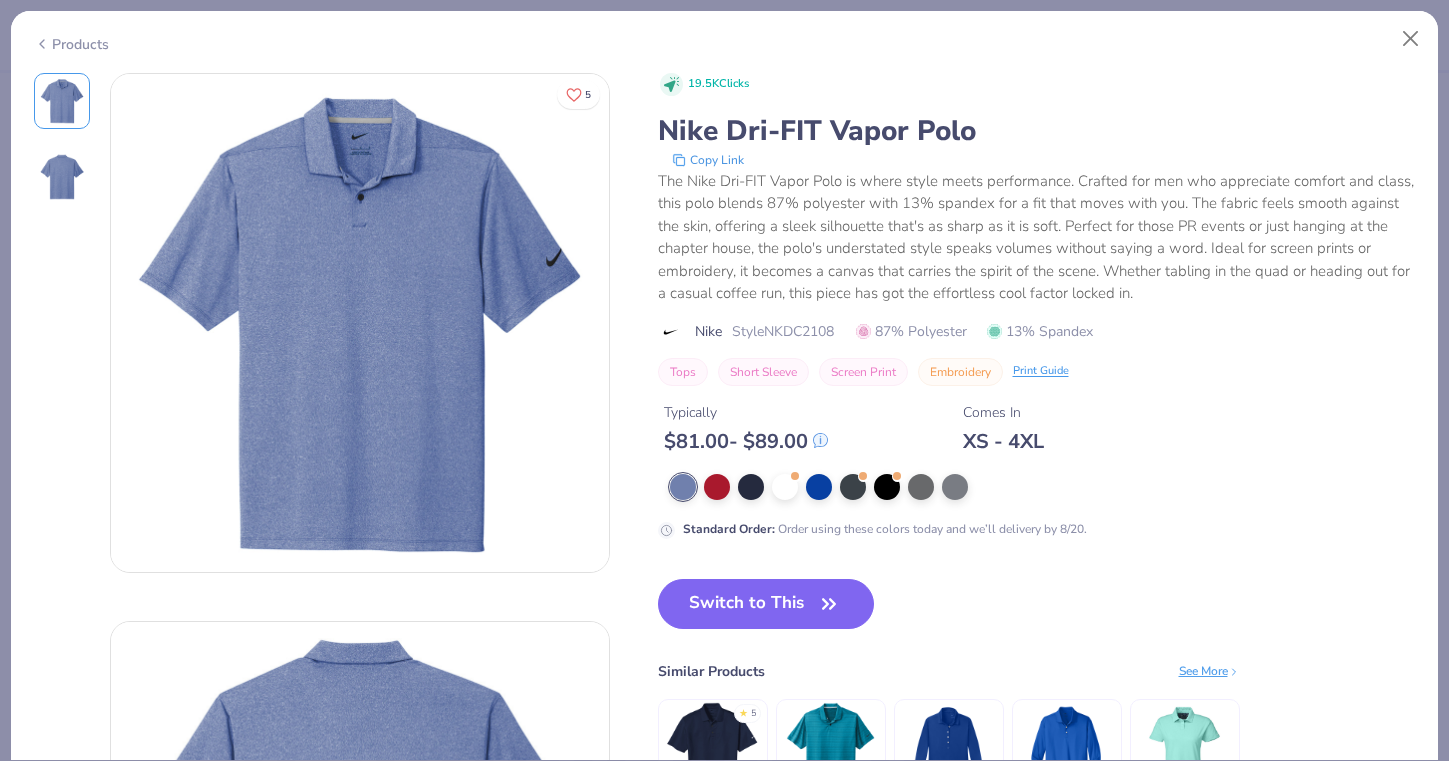 scroll, scrollTop: 0, scrollLeft: 0, axis: both 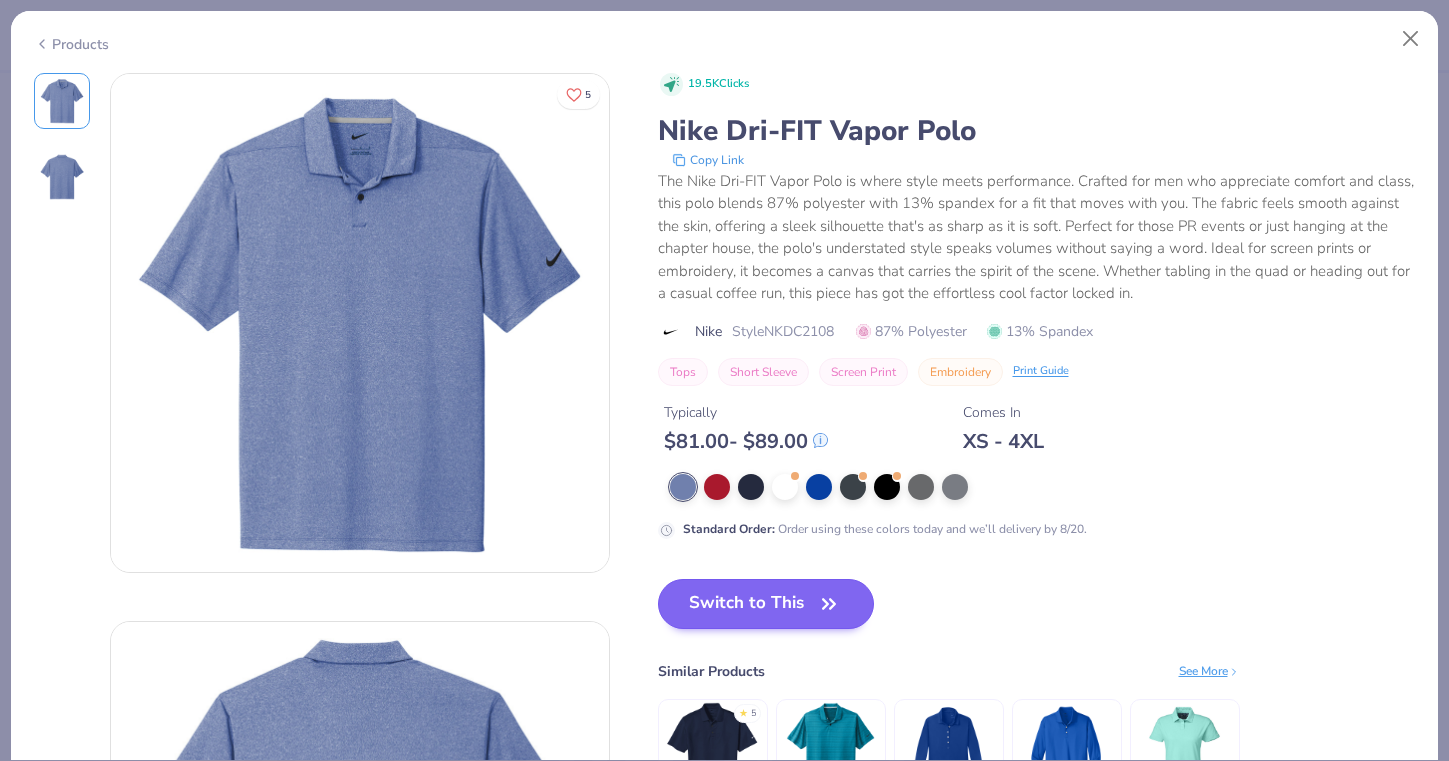 click on "Switch to This" at bounding box center [766, 604] 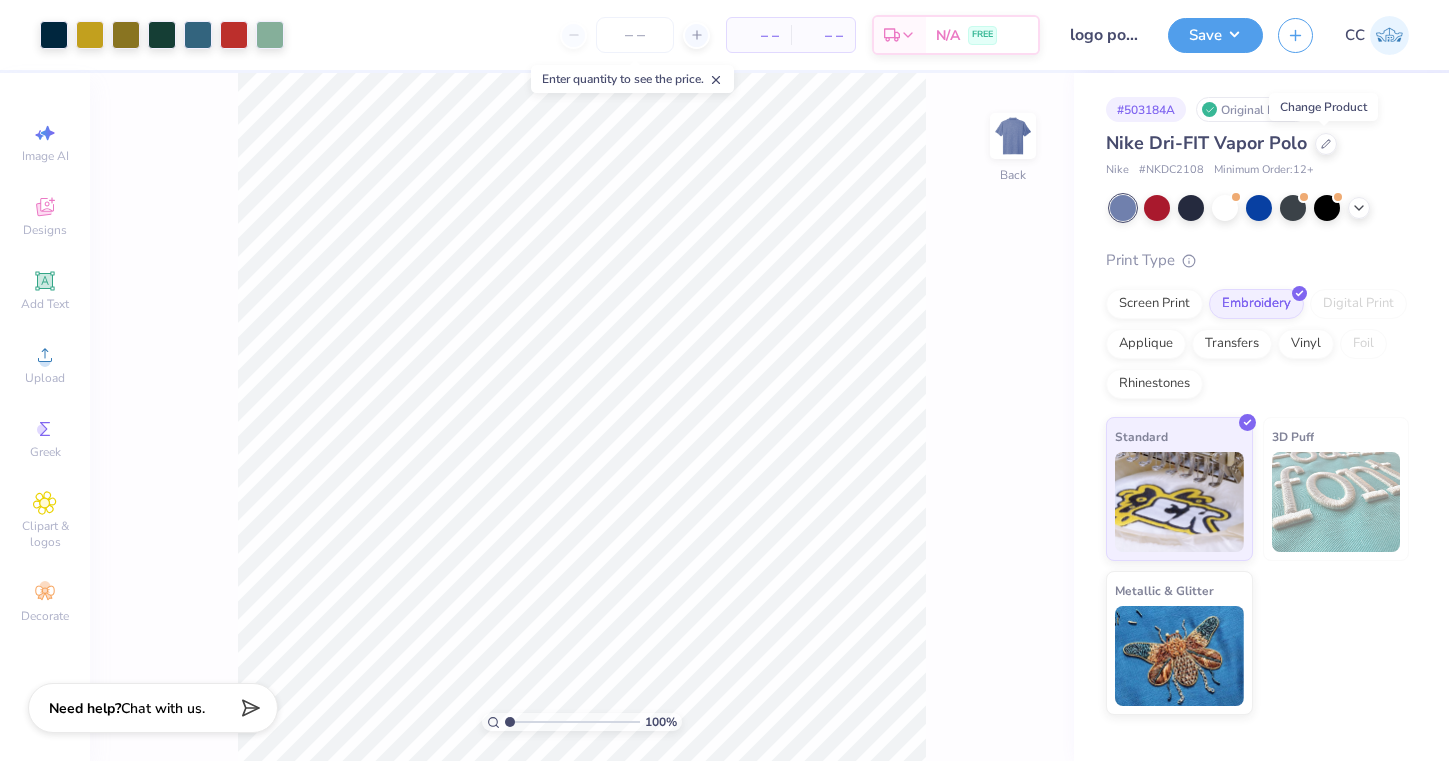 click 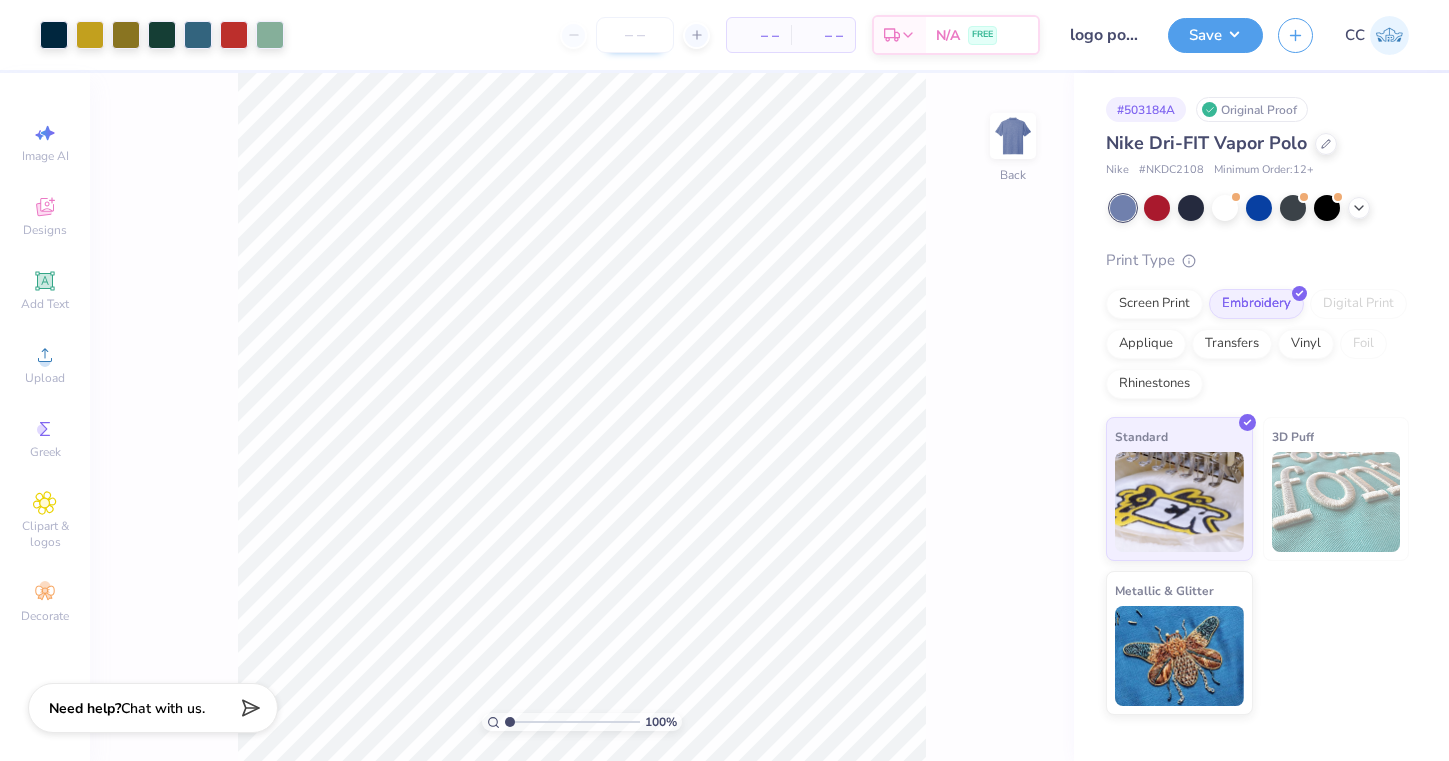 click at bounding box center [635, 35] 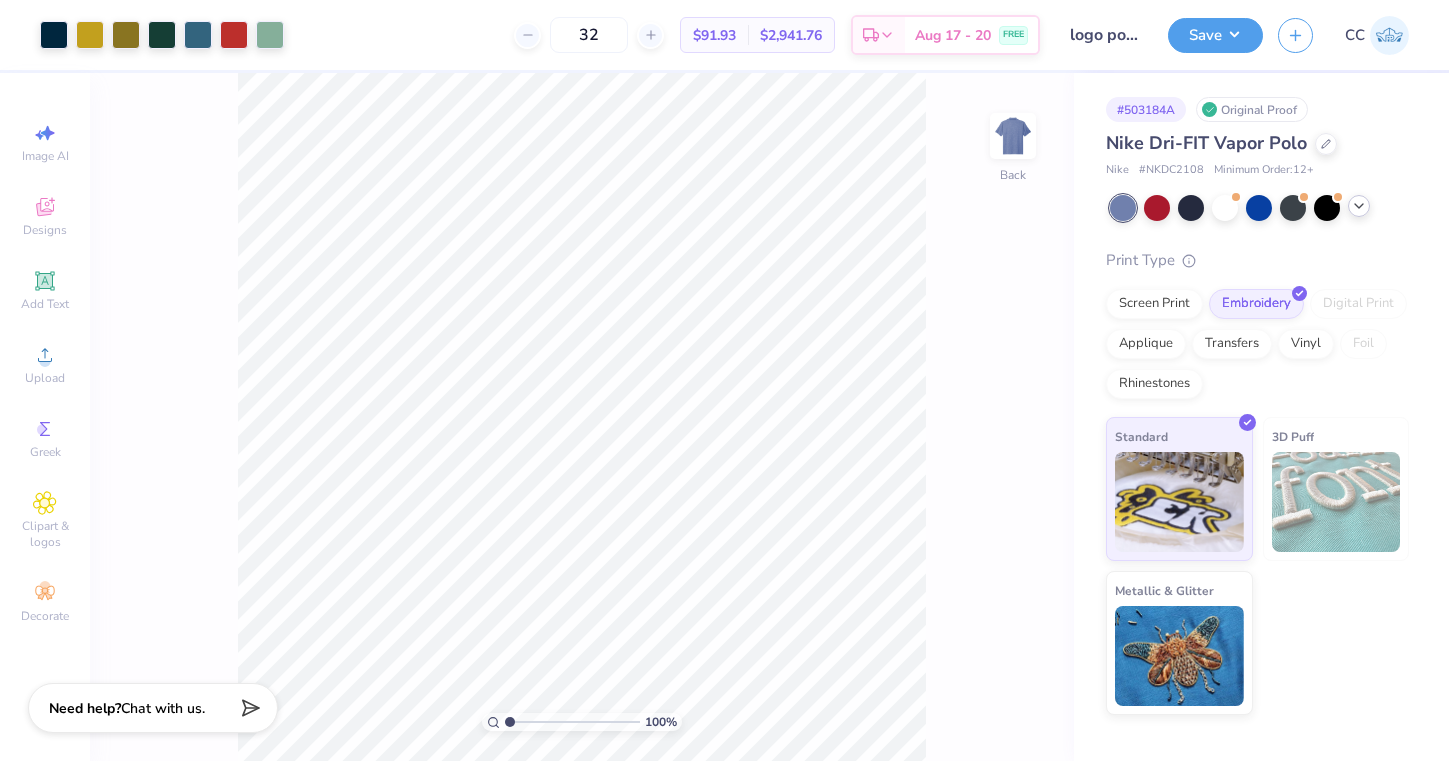 type on "32" 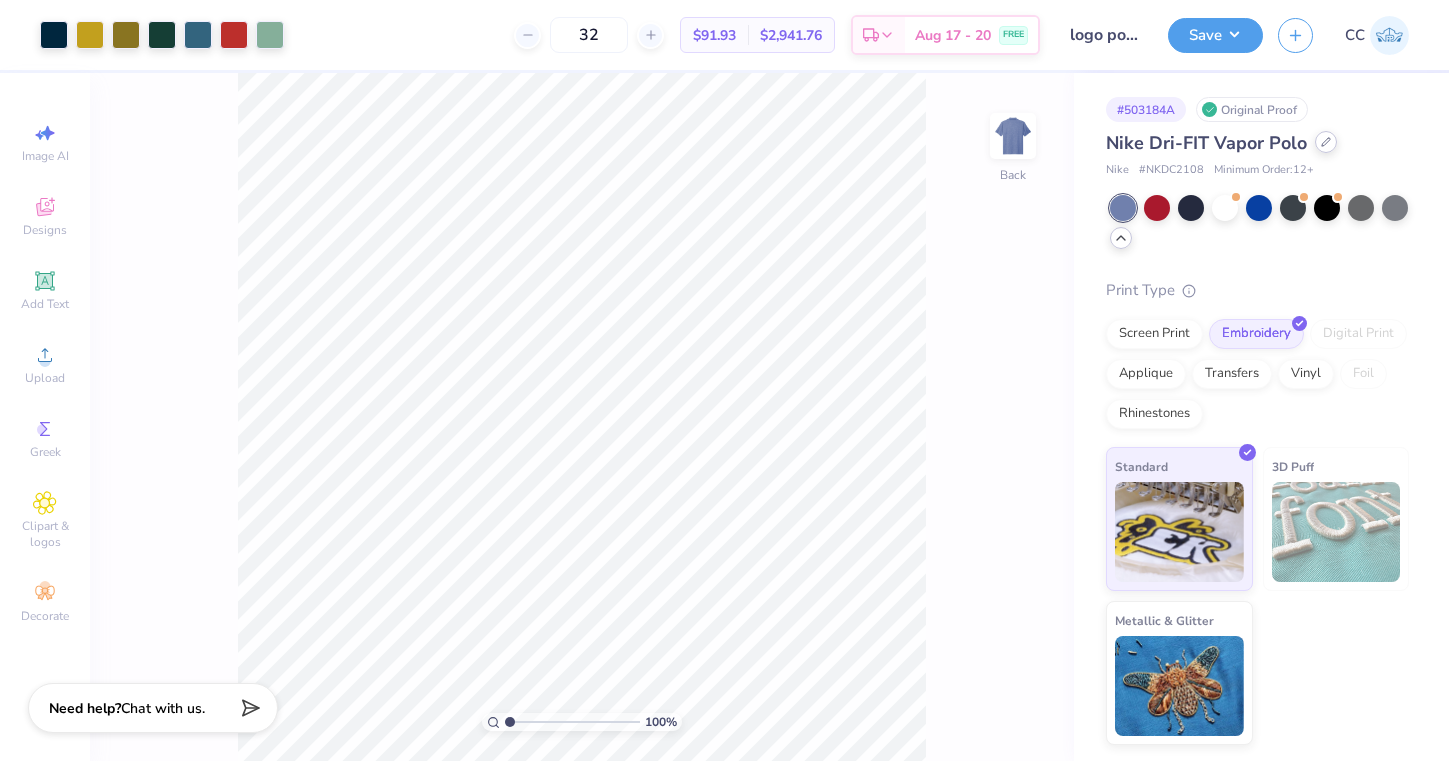click 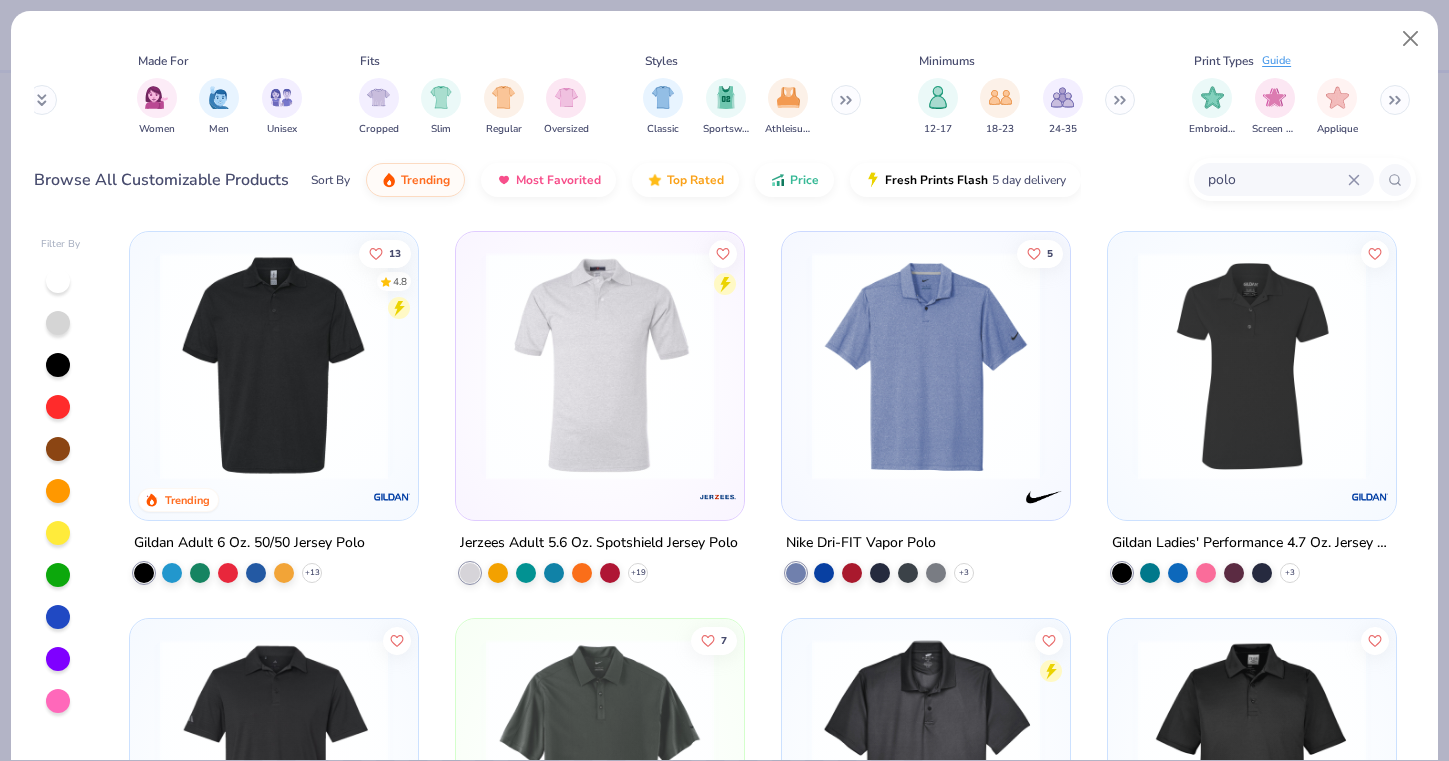 scroll, scrollTop: 0, scrollLeft: 981, axis: horizontal 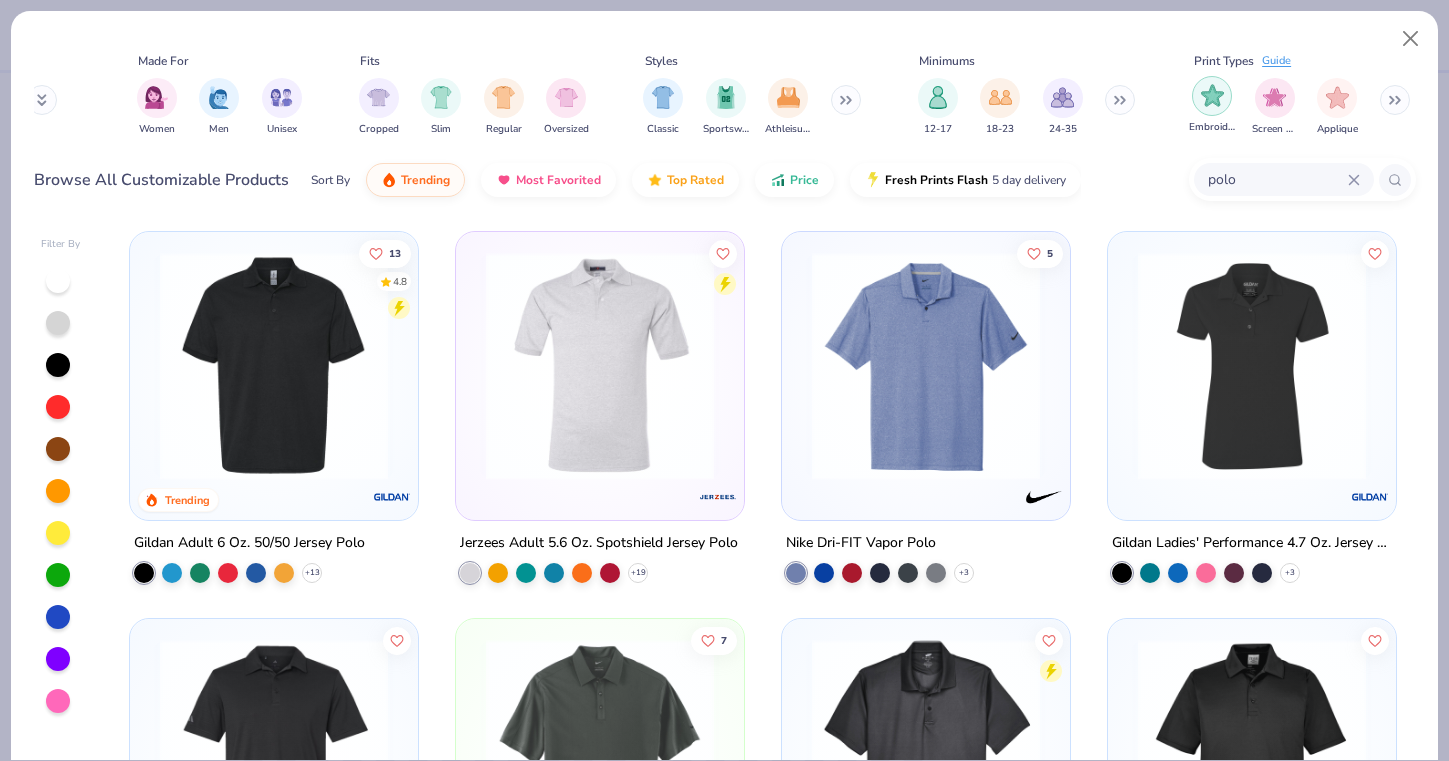 click at bounding box center (1212, 95) 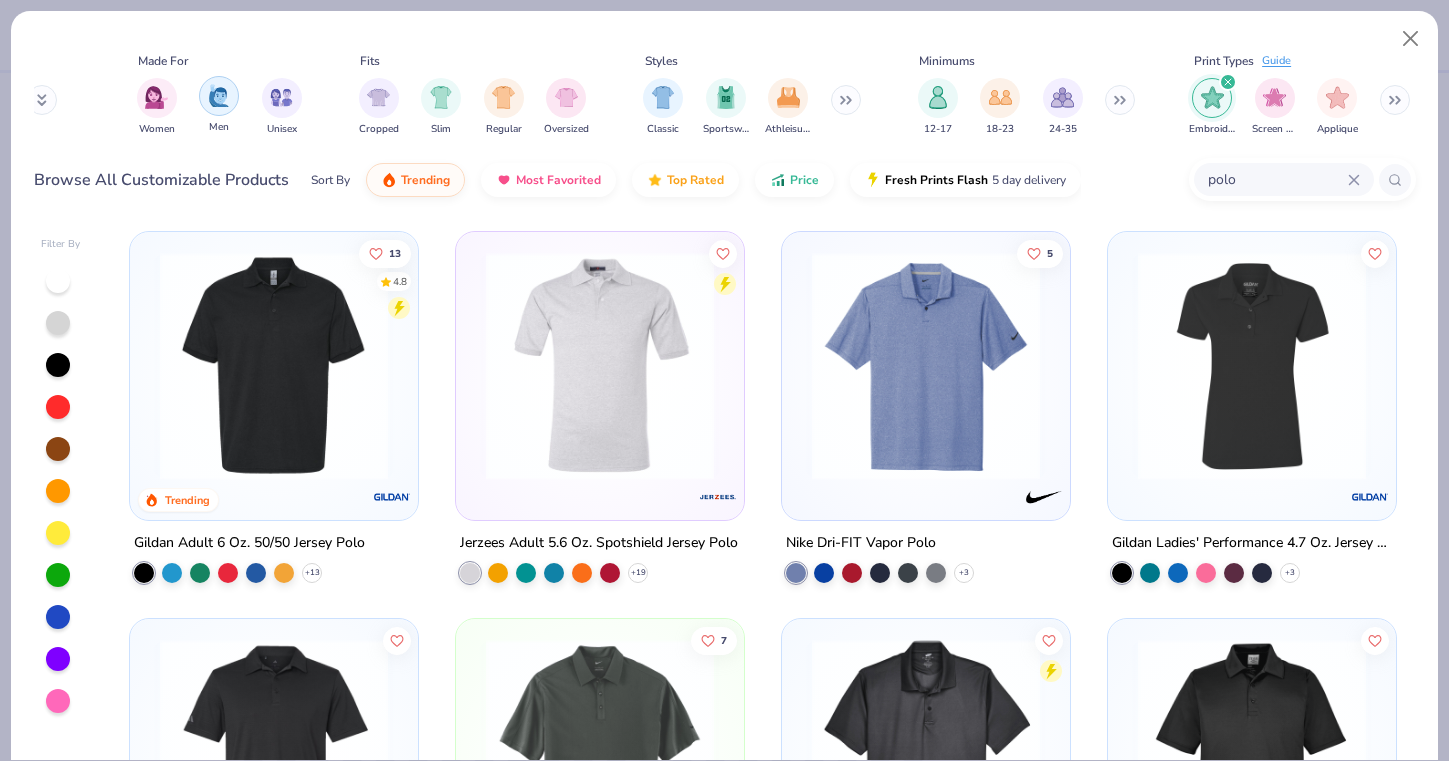 click at bounding box center [219, 95] 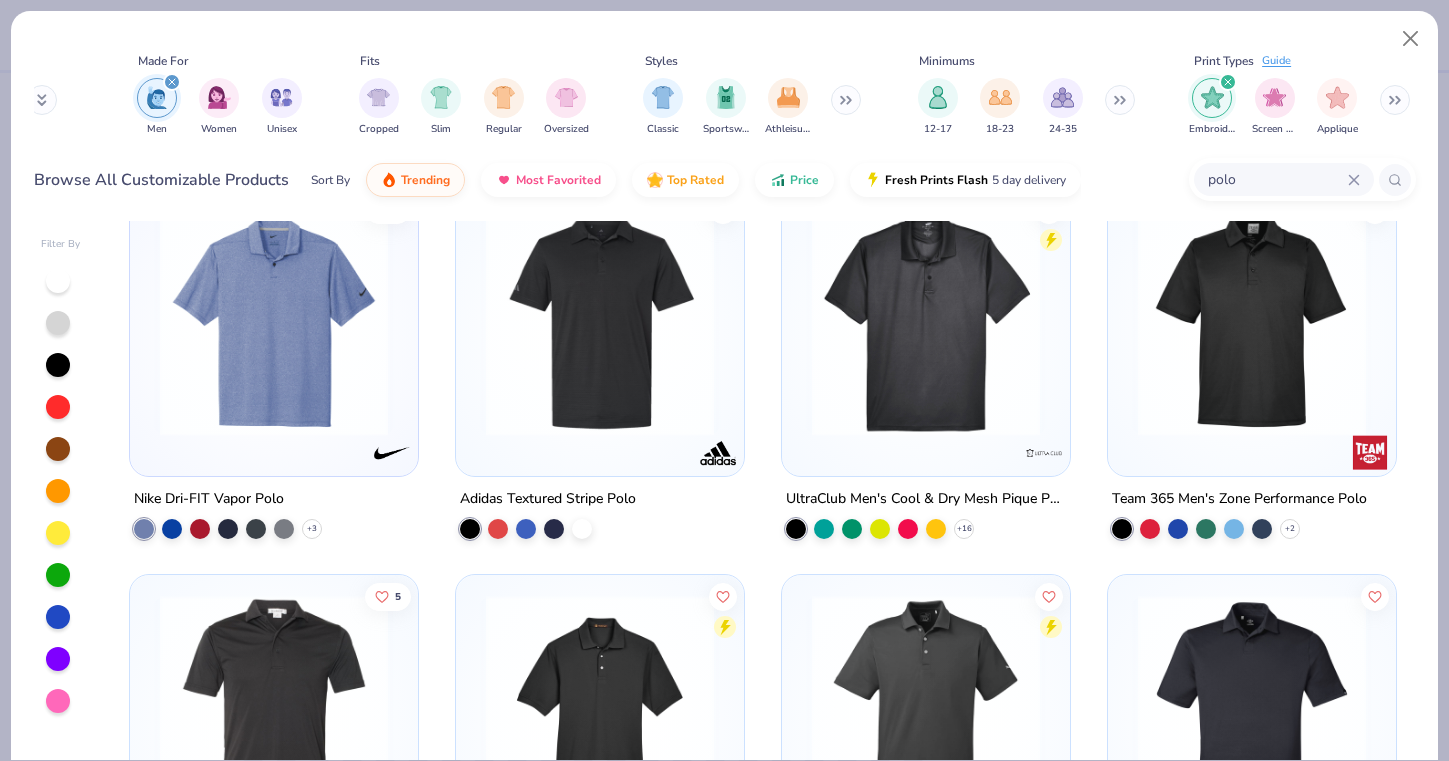 scroll, scrollTop: 43, scrollLeft: 0, axis: vertical 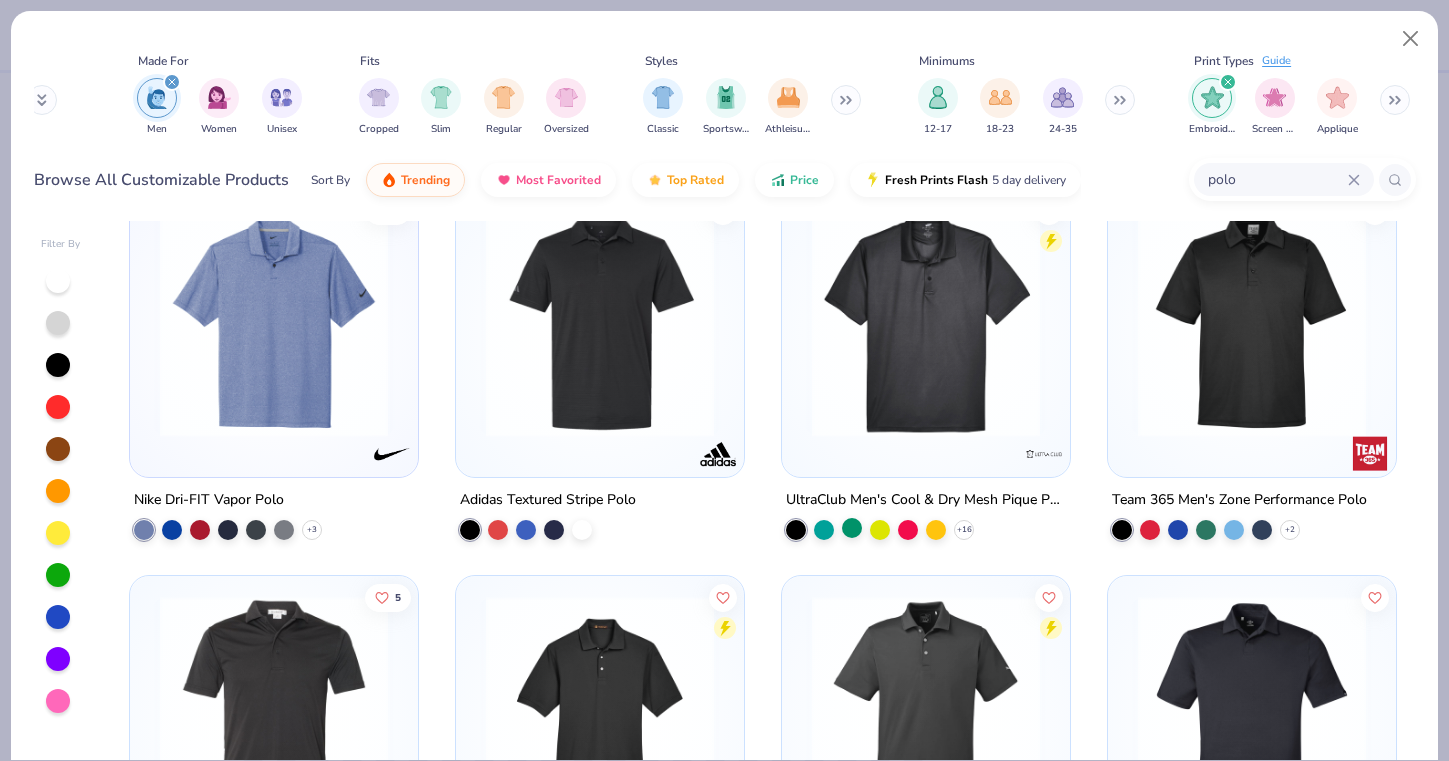 click at bounding box center (852, 528) 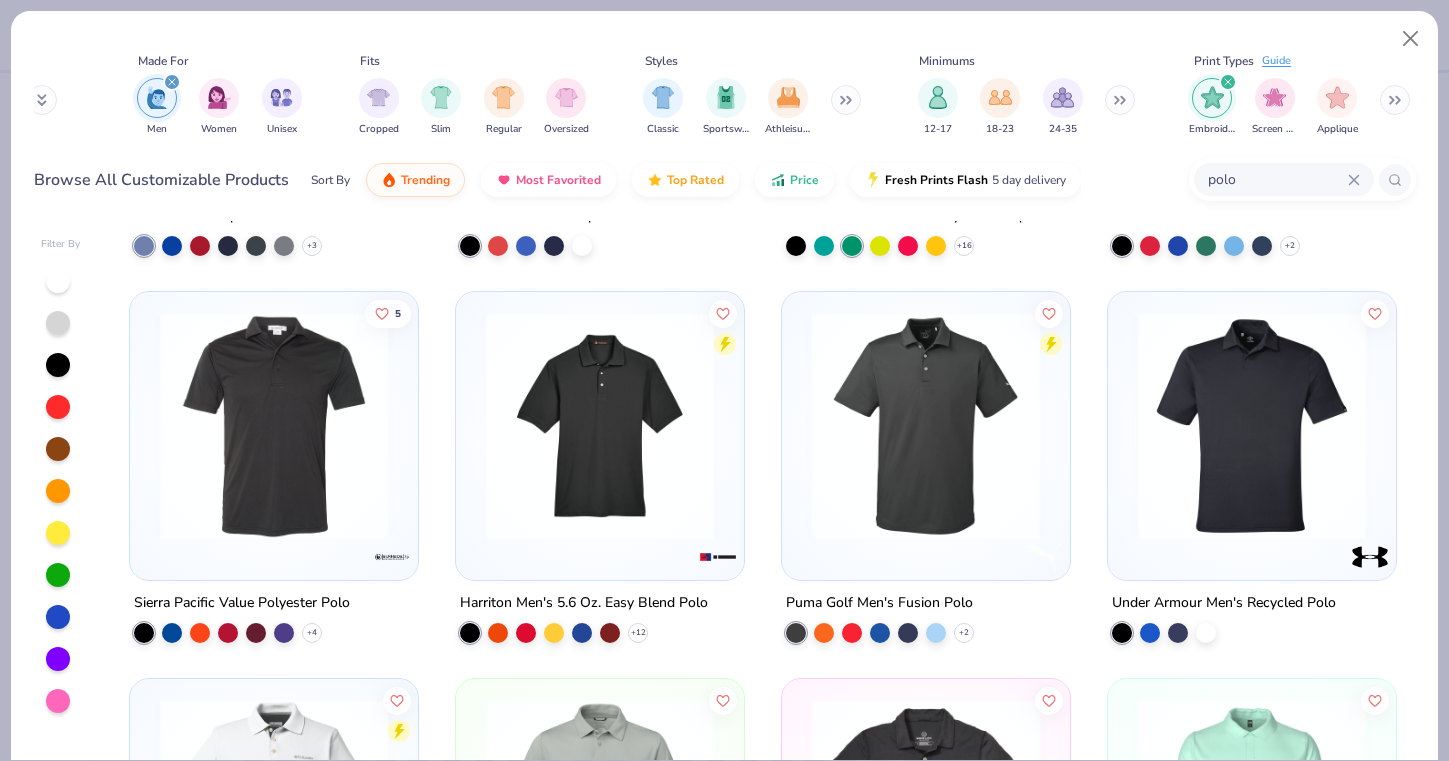 scroll, scrollTop: 330, scrollLeft: 0, axis: vertical 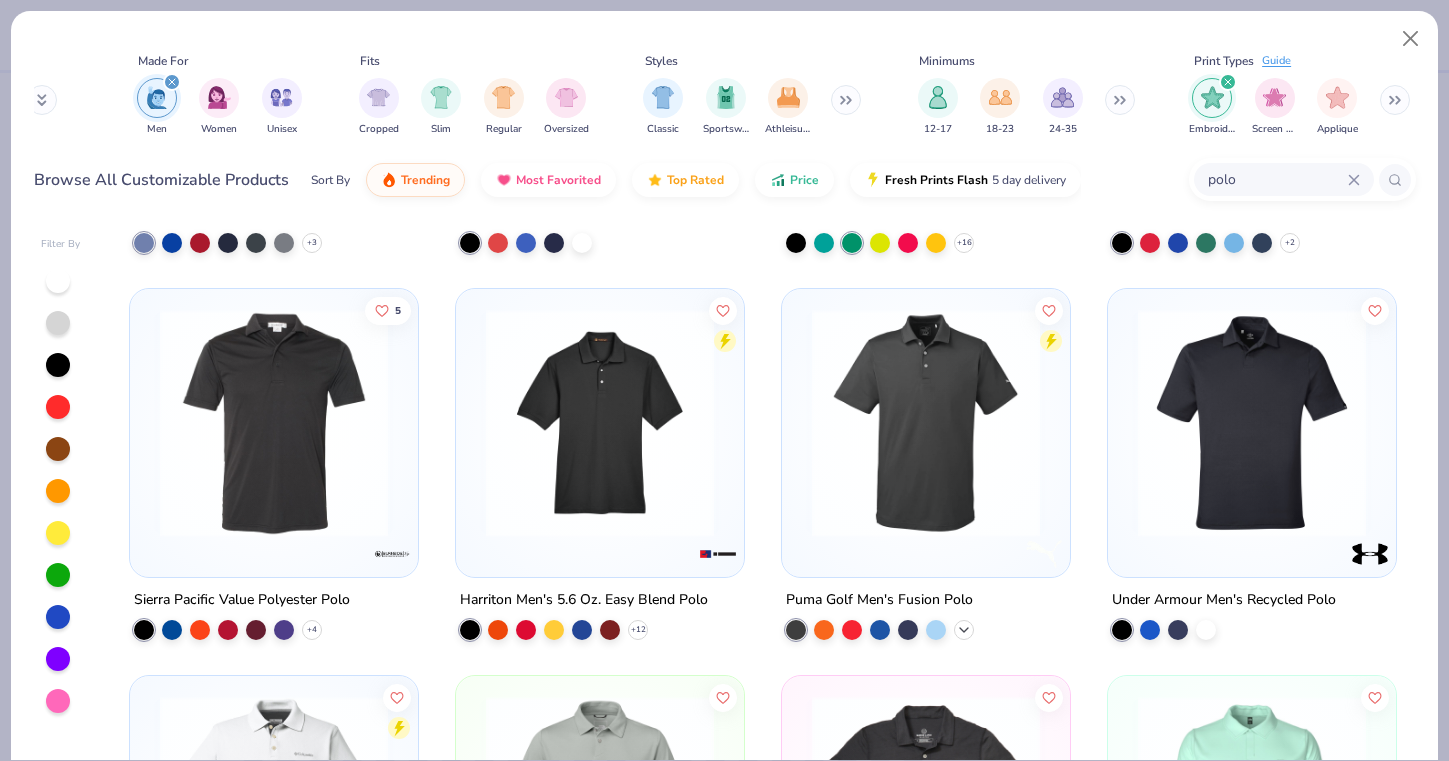 click 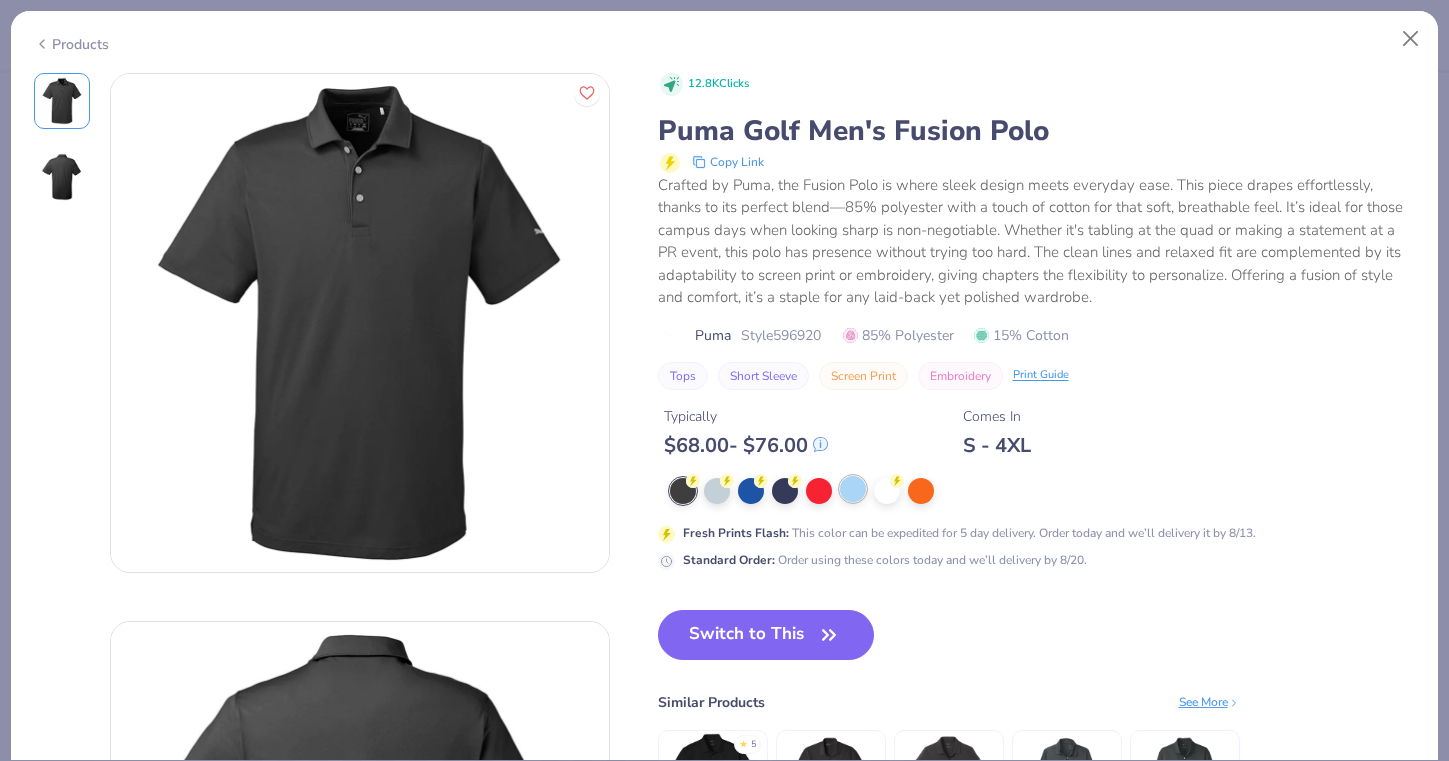 click at bounding box center [853, 489] 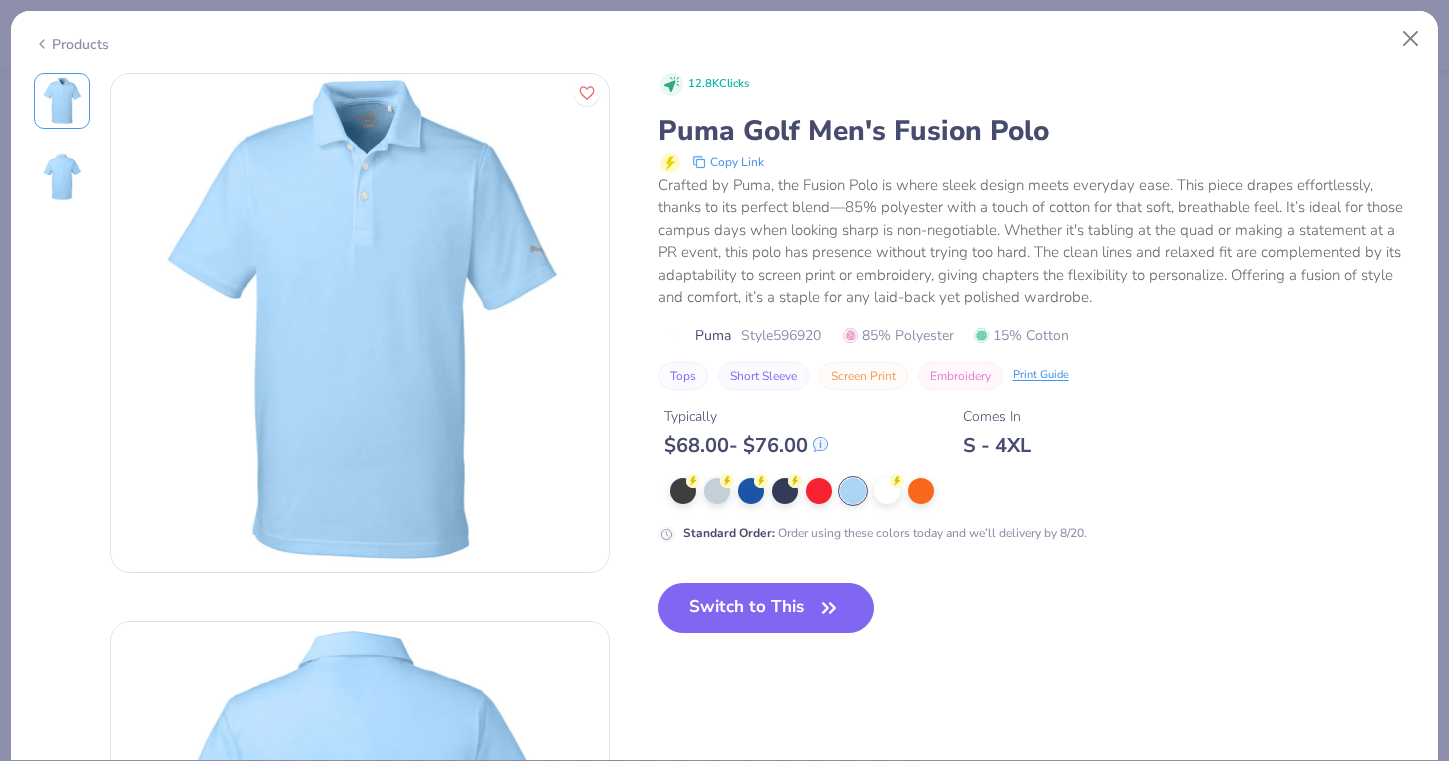 click on "Products" at bounding box center [71, 44] 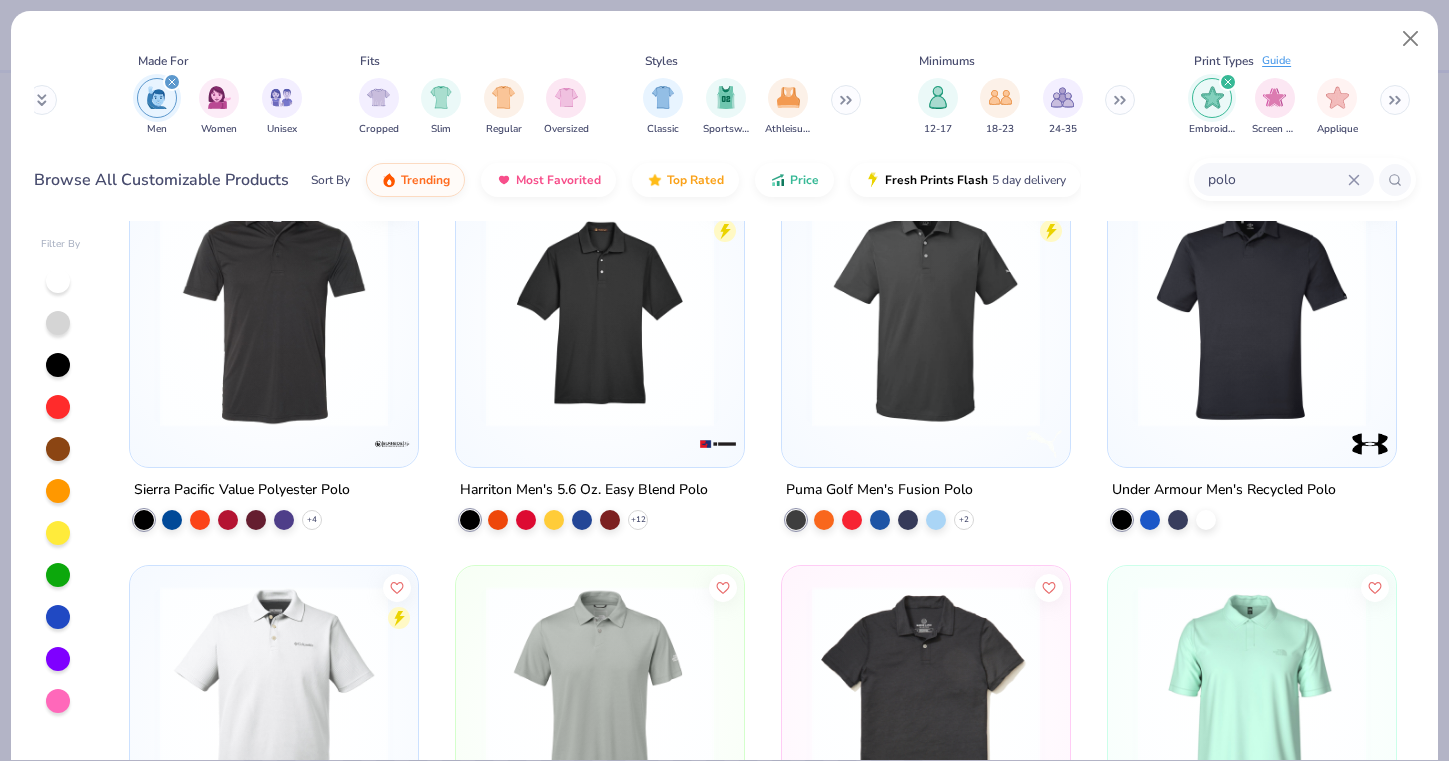 scroll, scrollTop: 442, scrollLeft: 0, axis: vertical 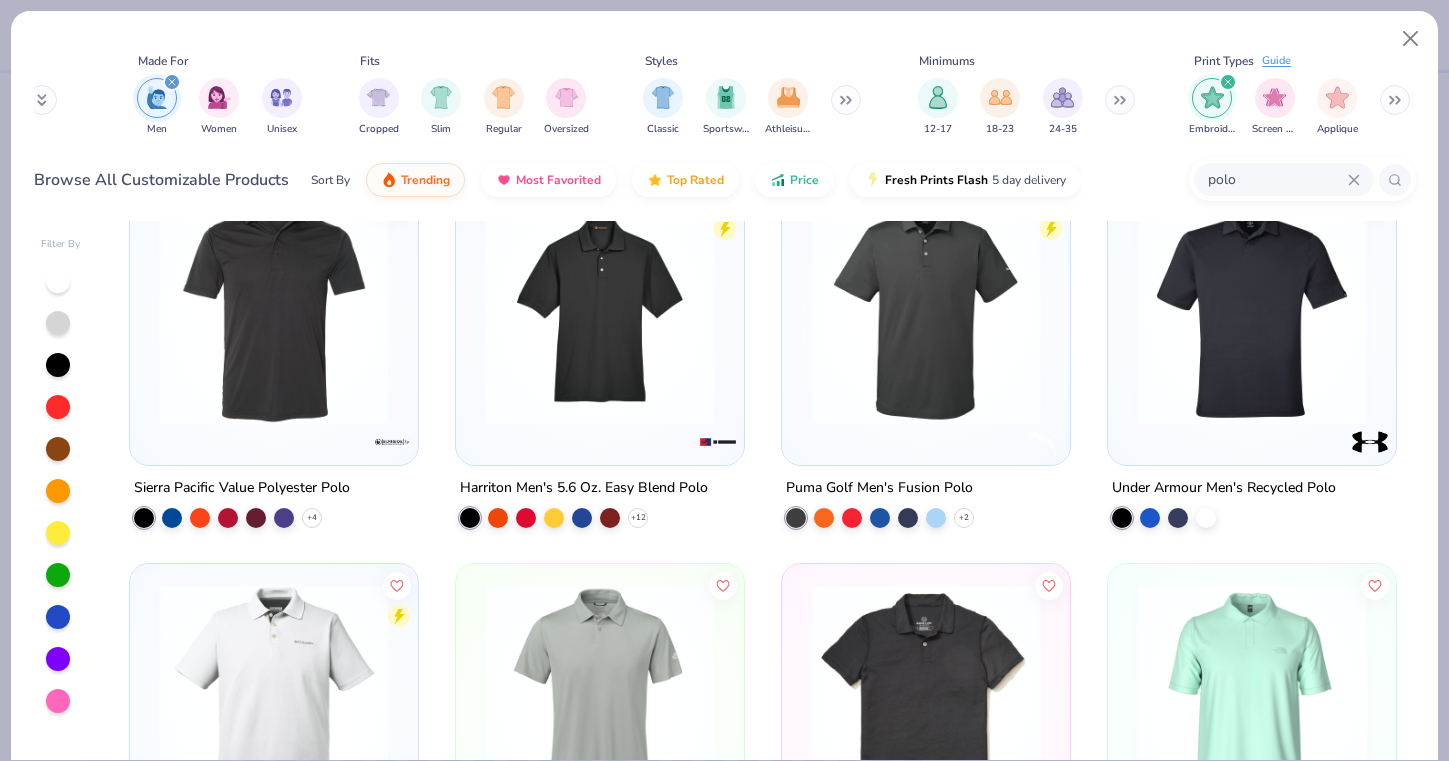 click at bounding box center [926, 311] 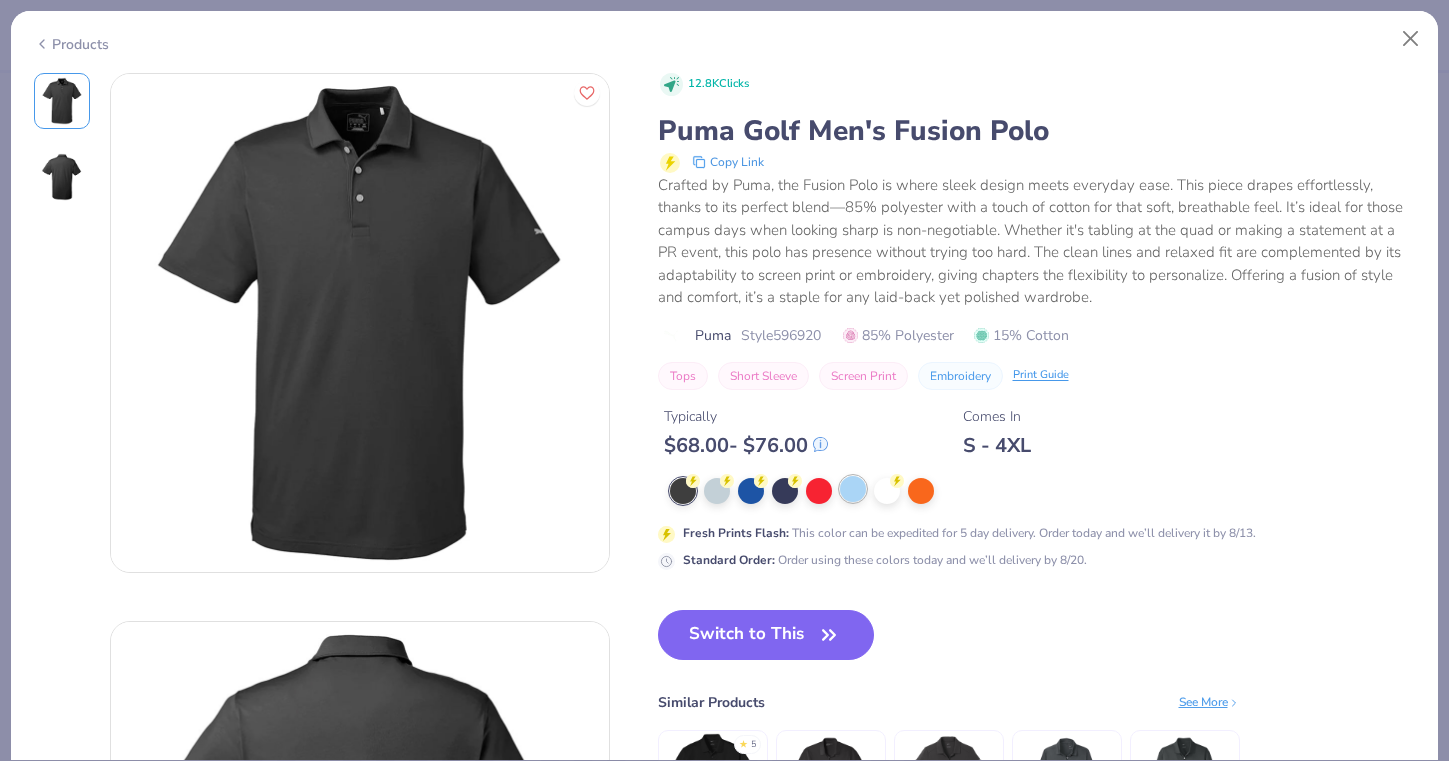 click at bounding box center [853, 489] 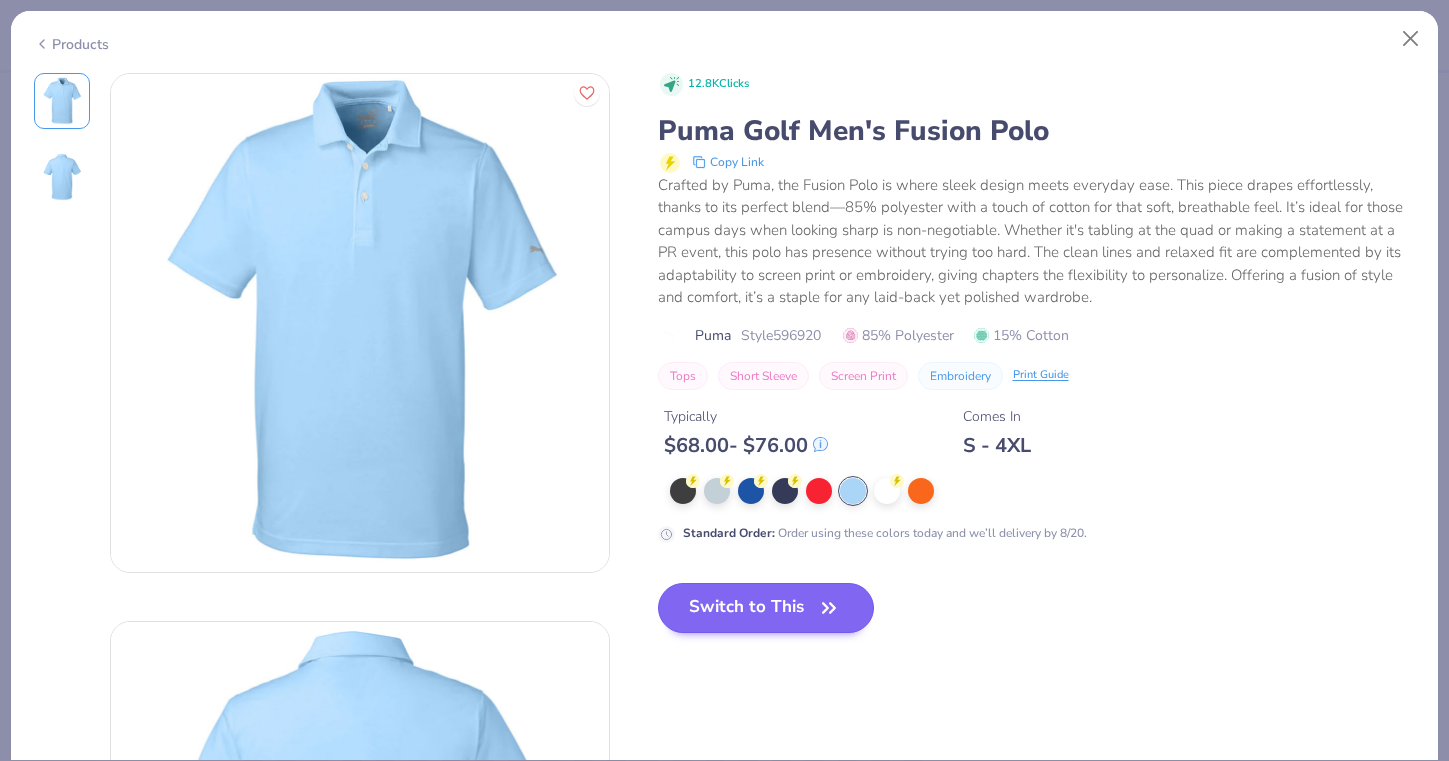 click on "Switch to This" at bounding box center (766, 608) 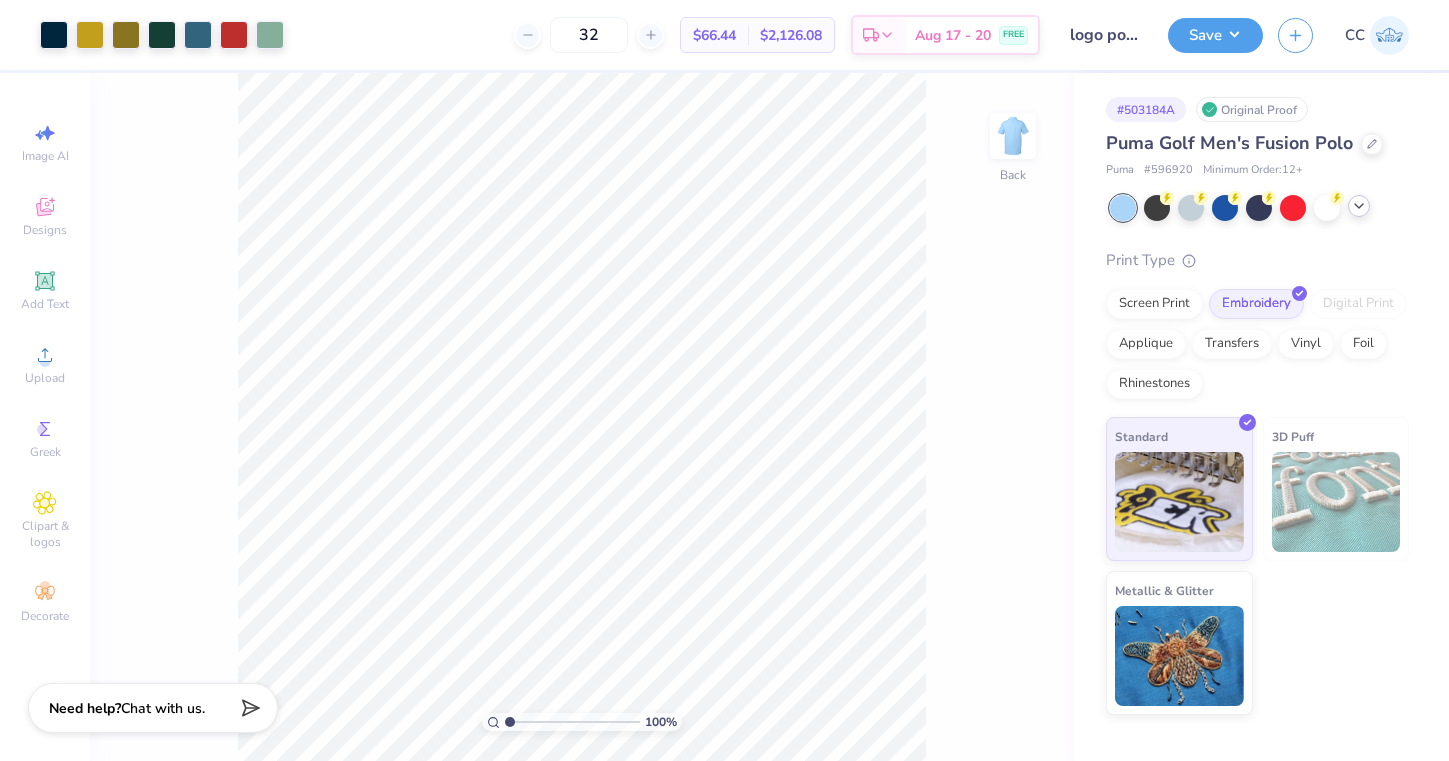 click 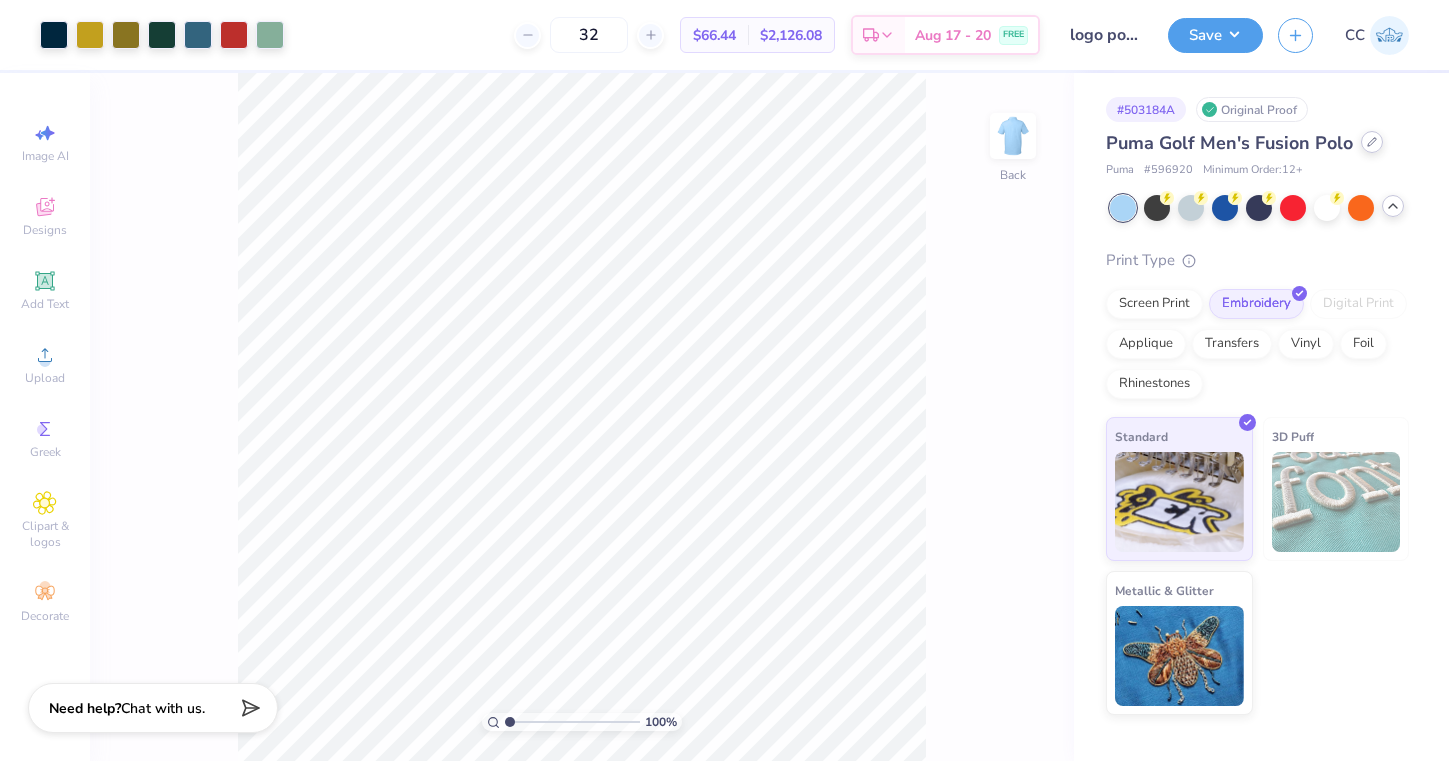 click at bounding box center (1372, 142) 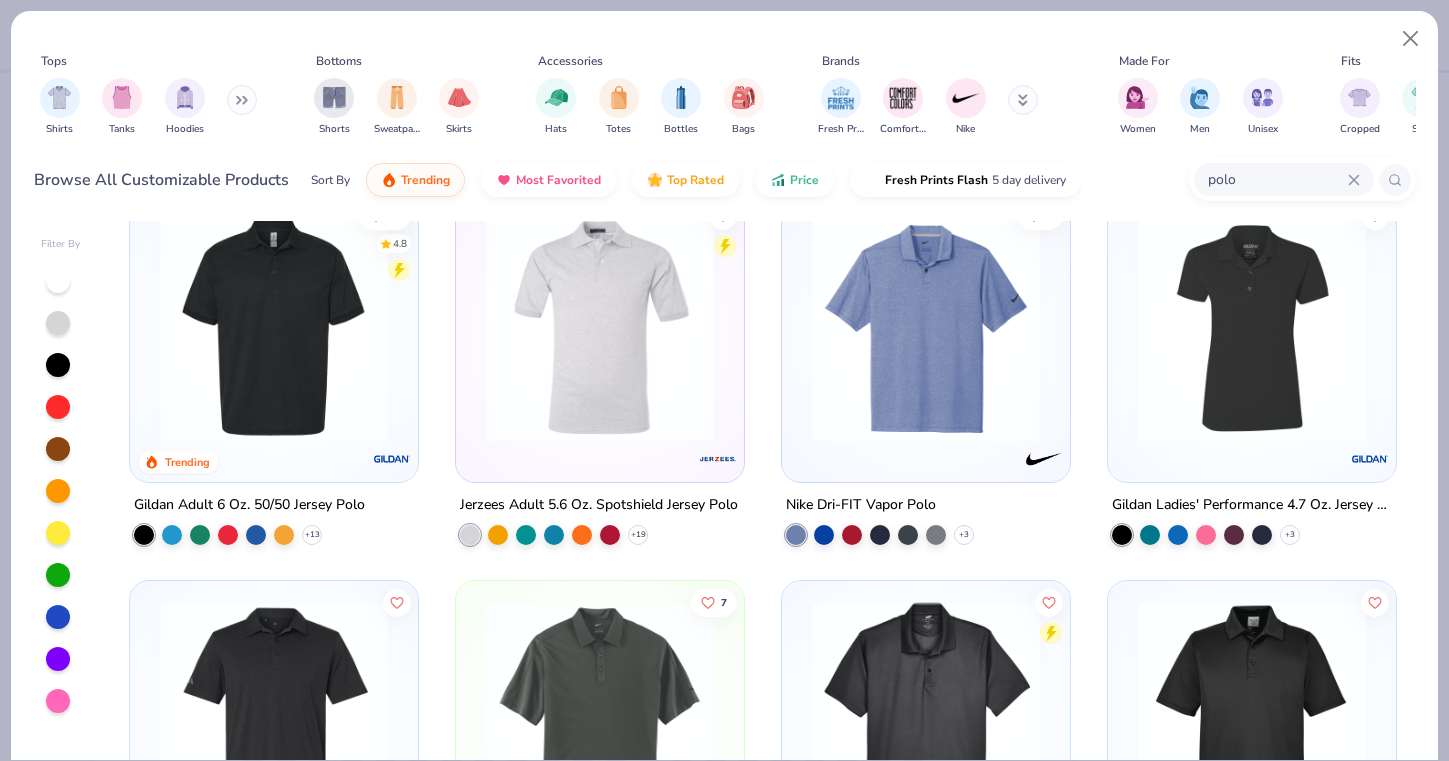 scroll, scrollTop: 37, scrollLeft: 0, axis: vertical 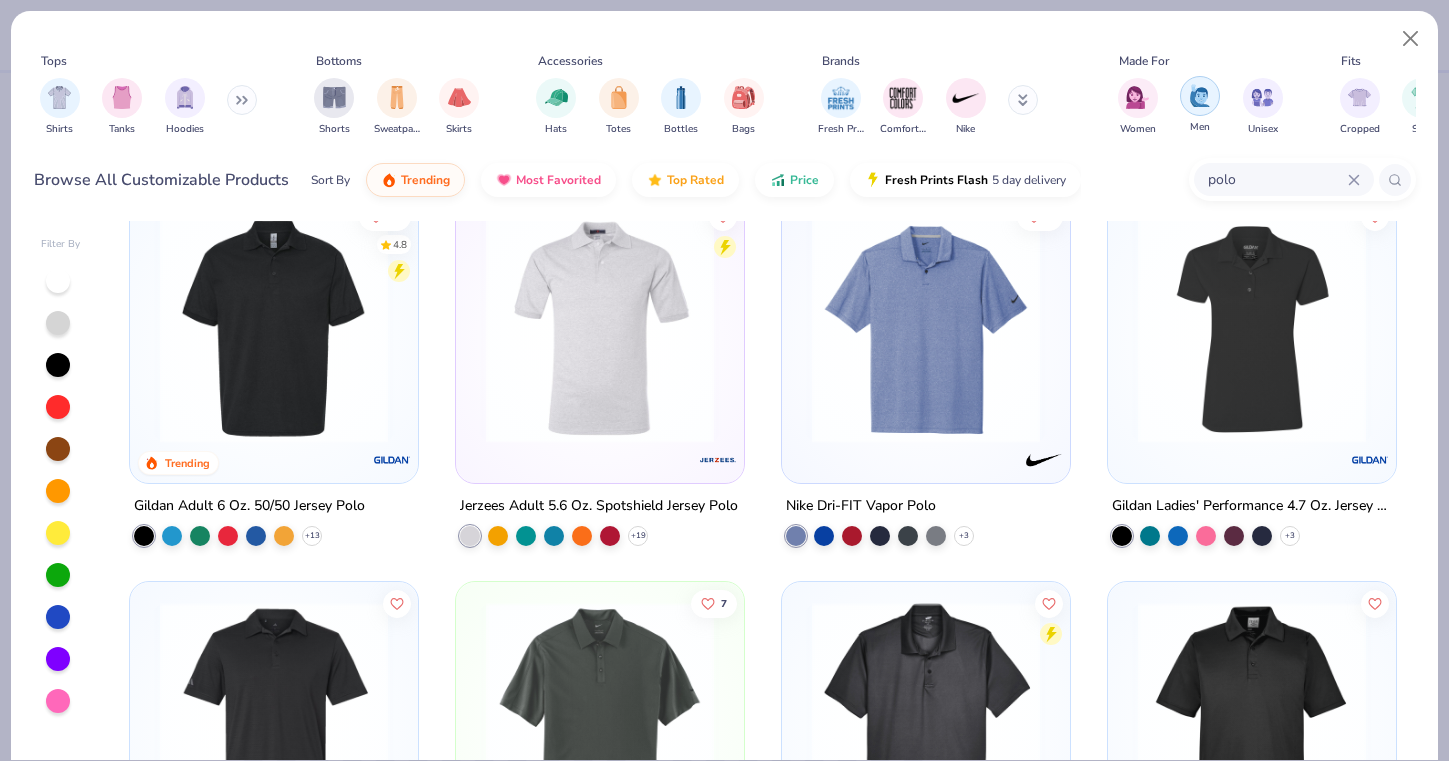 click at bounding box center (1200, 95) 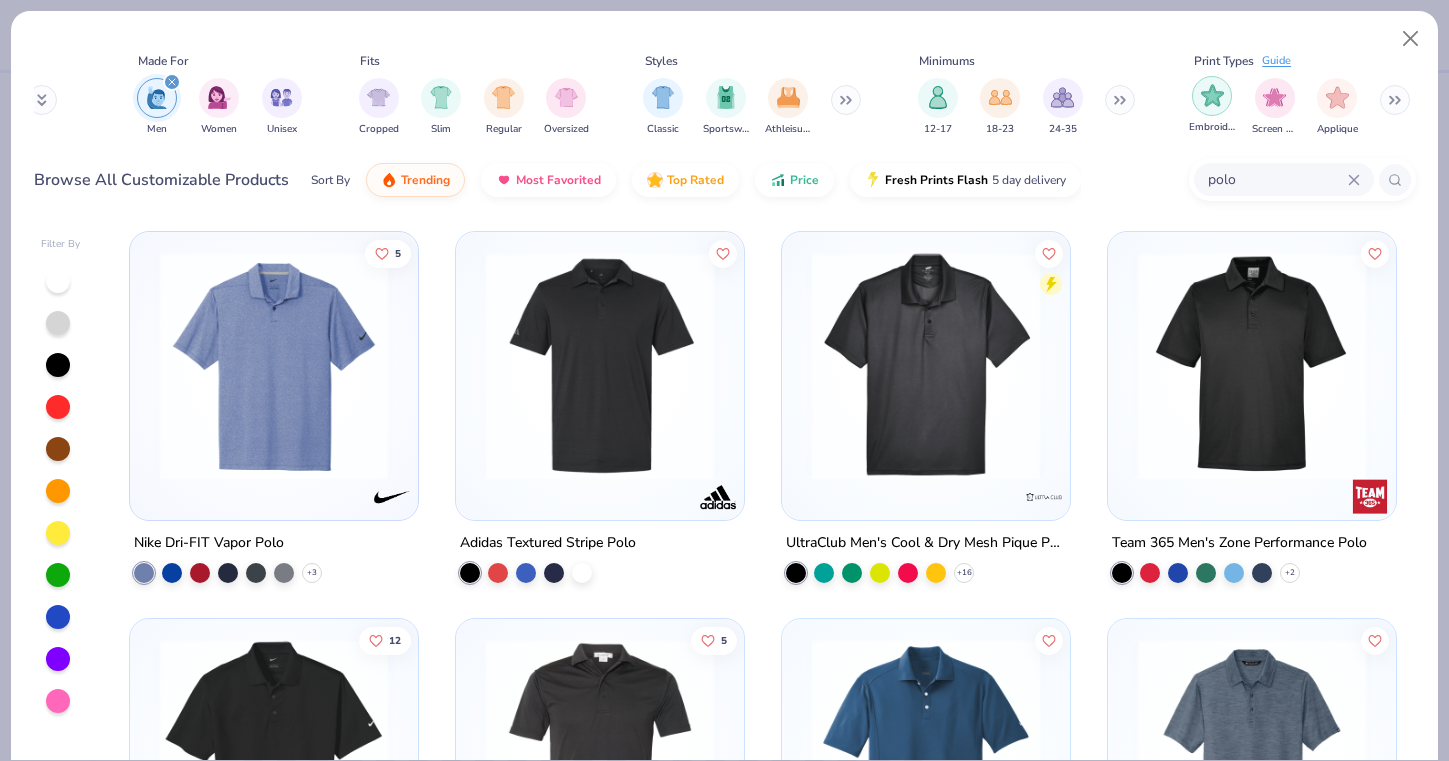 scroll, scrollTop: 0, scrollLeft: 981, axis: horizontal 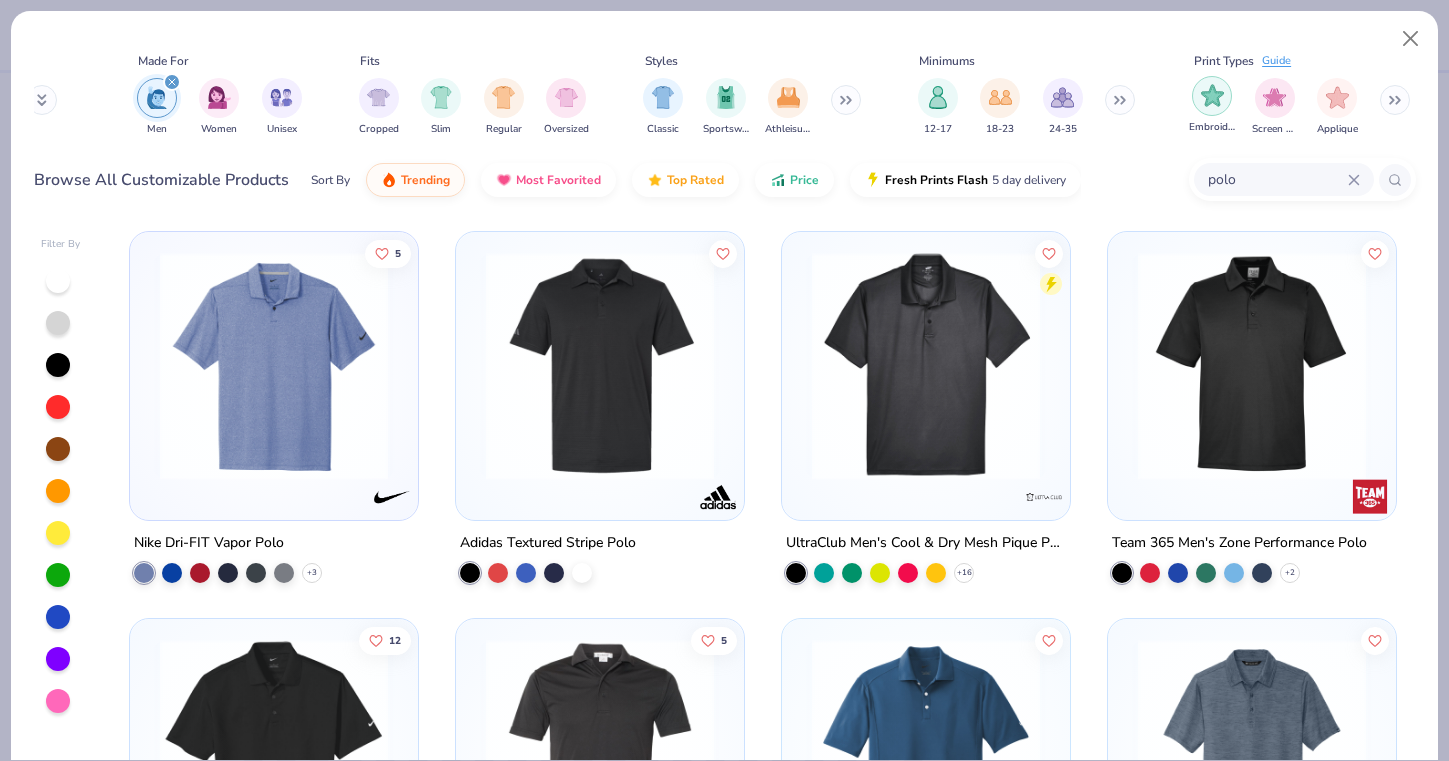 click at bounding box center [1212, 95] 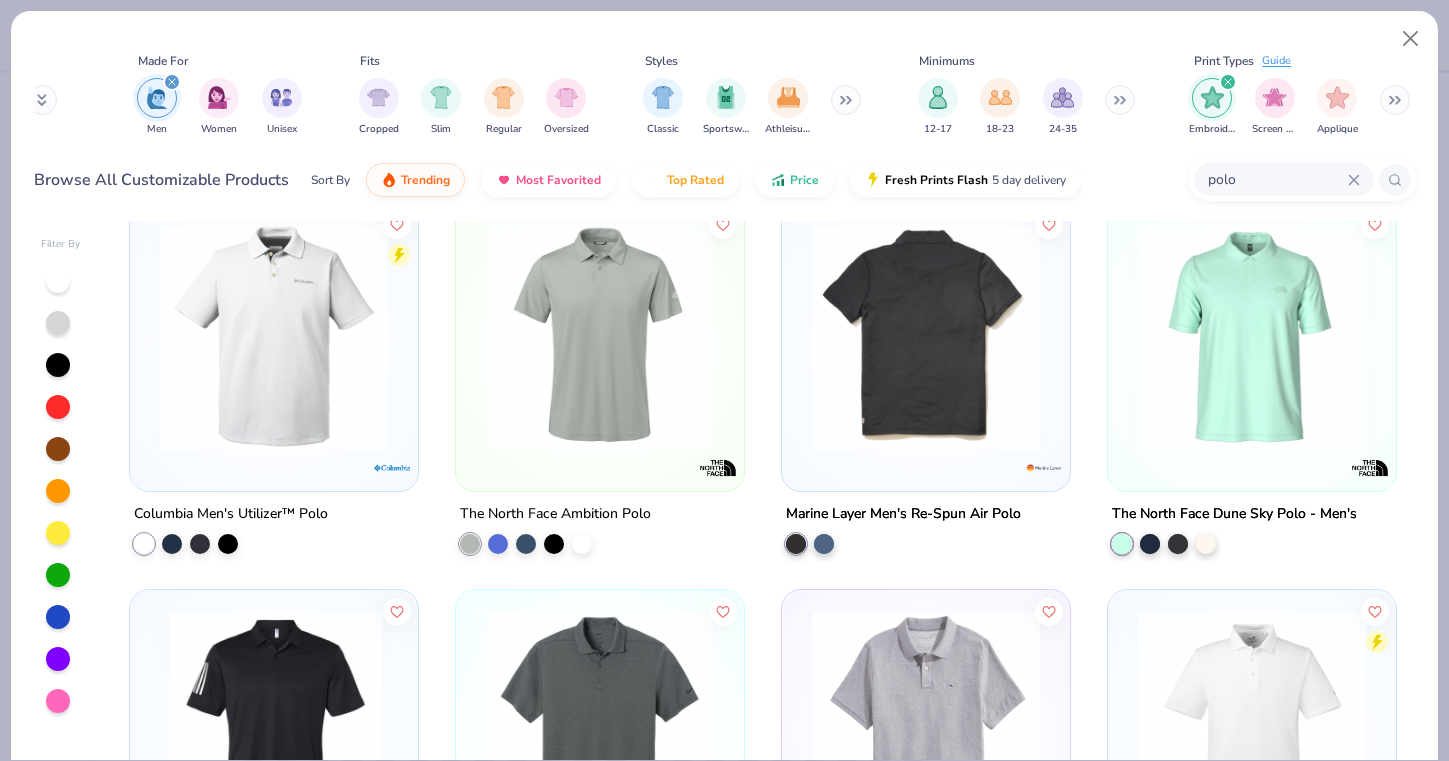 scroll, scrollTop: 807, scrollLeft: 0, axis: vertical 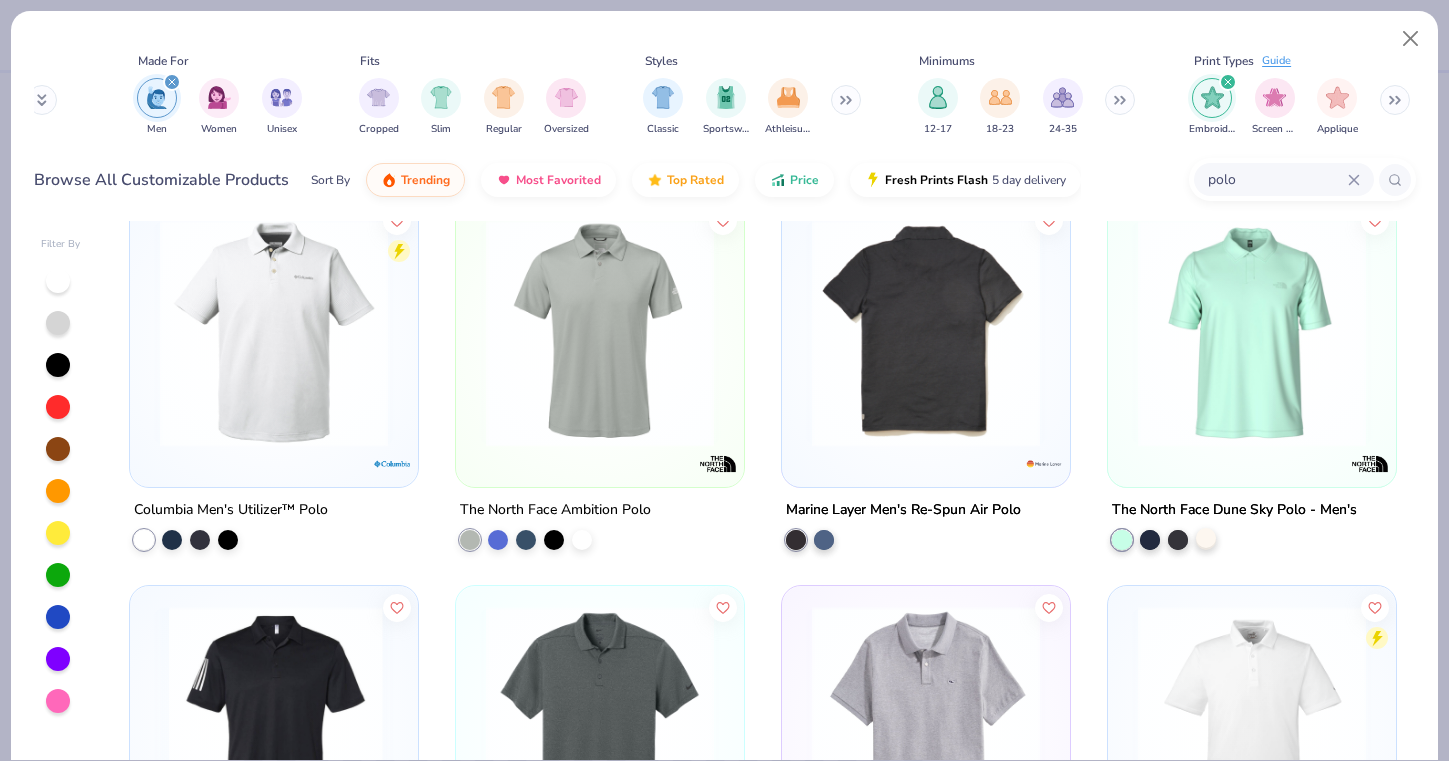 click at bounding box center [1206, 538] 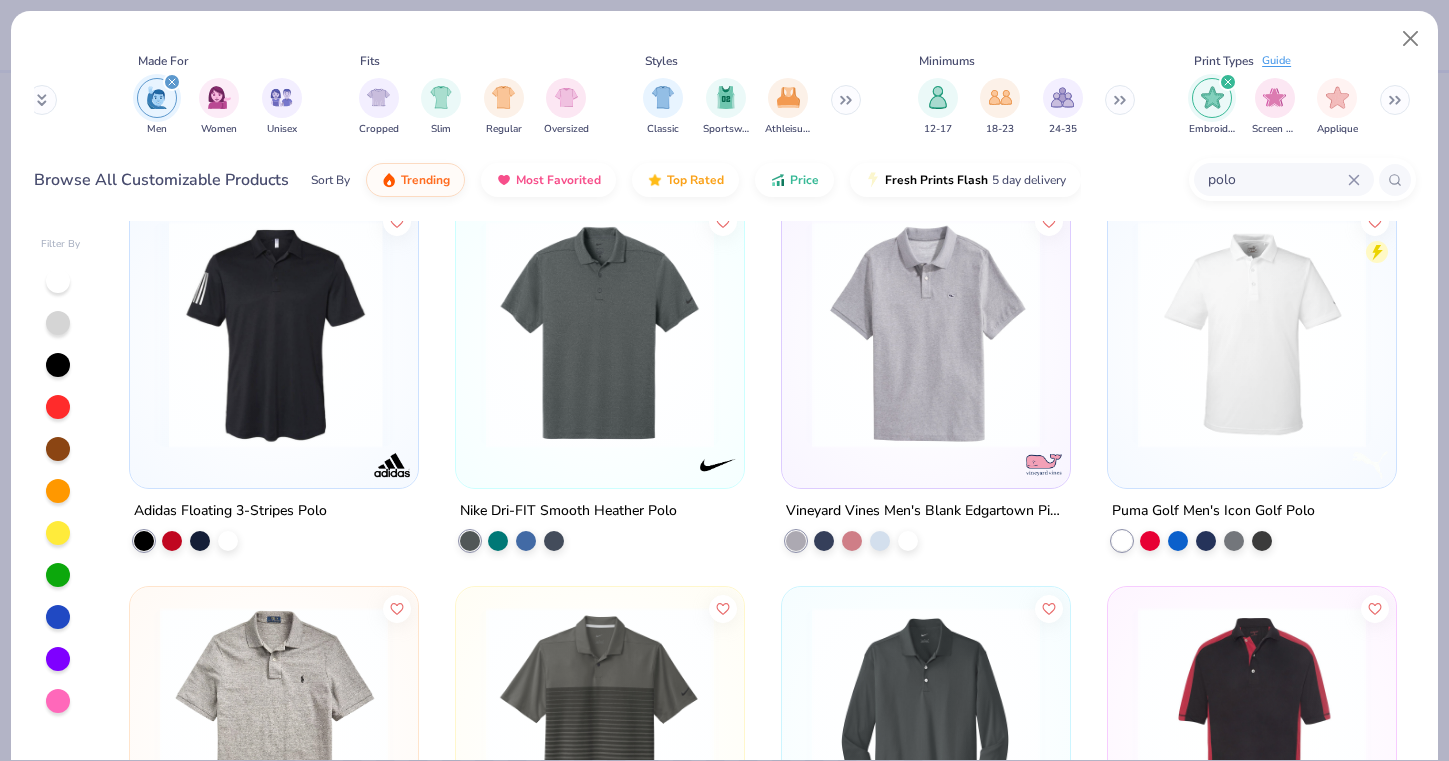 scroll, scrollTop: 1194, scrollLeft: 0, axis: vertical 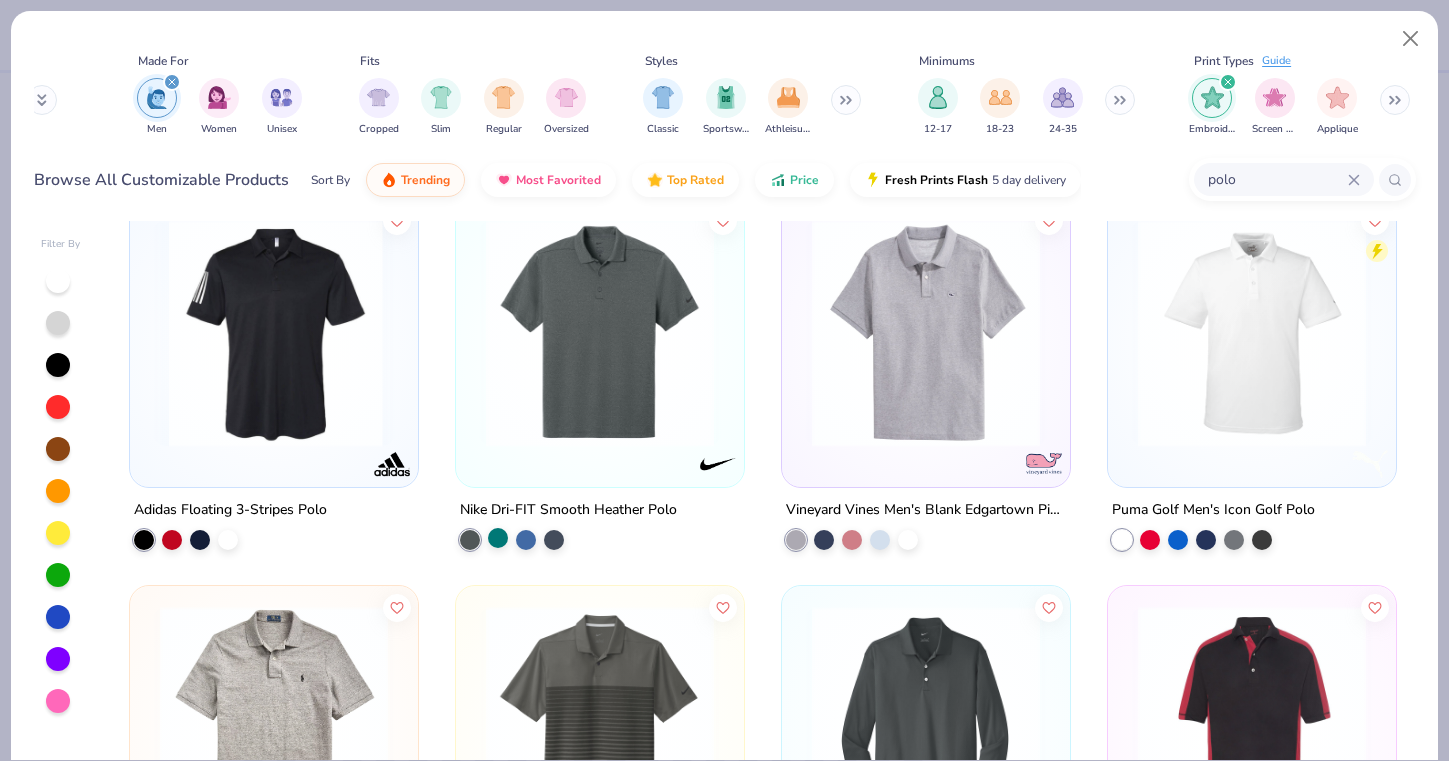 click at bounding box center (498, 538) 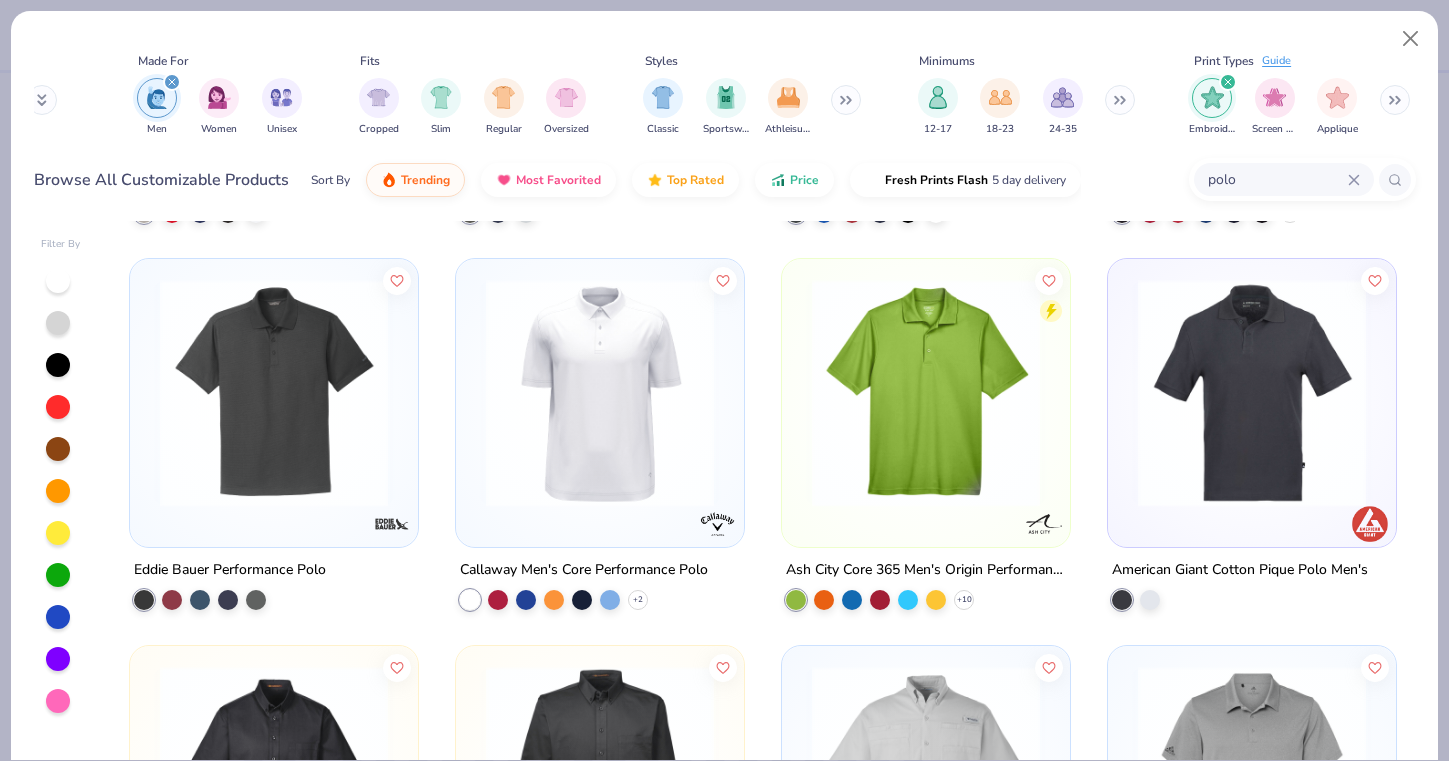 scroll, scrollTop: 1909, scrollLeft: 0, axis: vertical 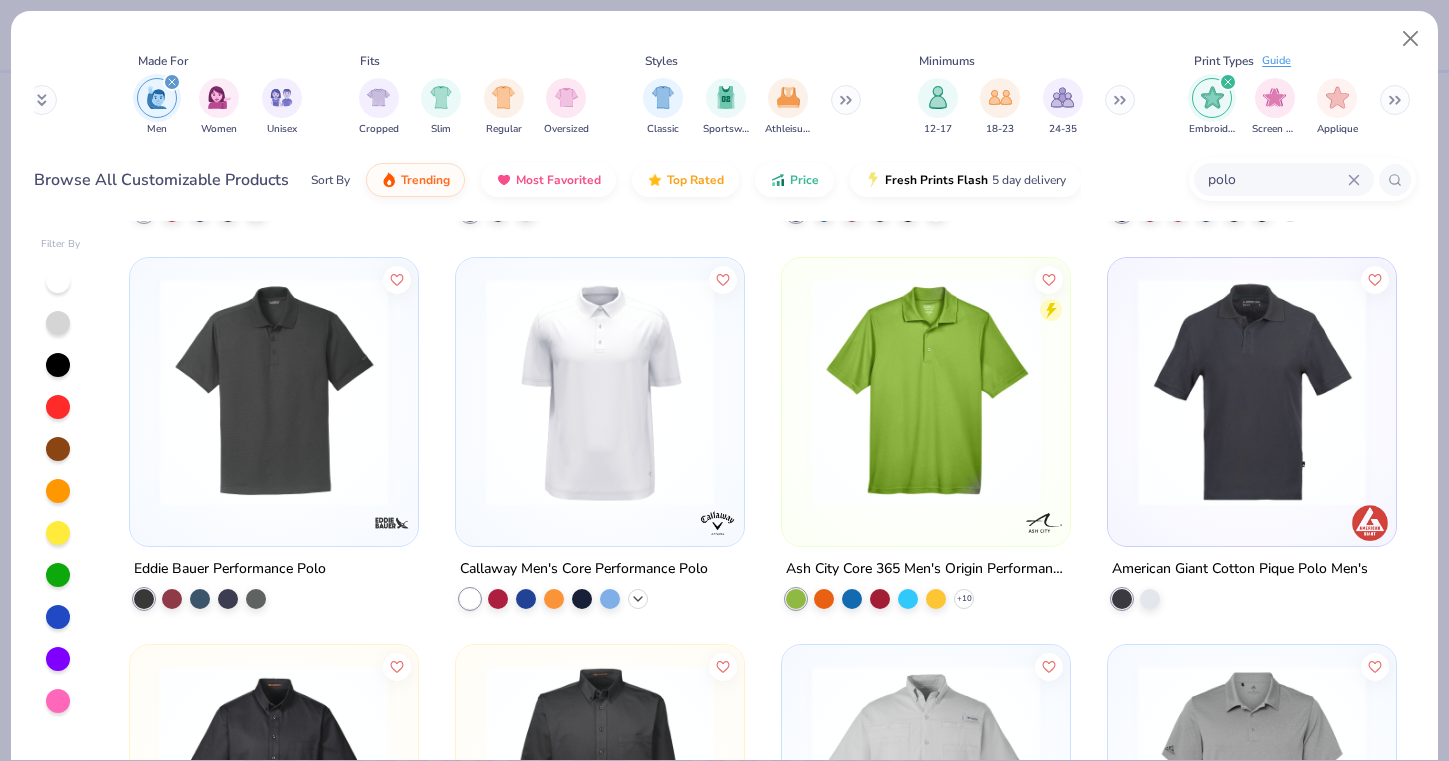 click 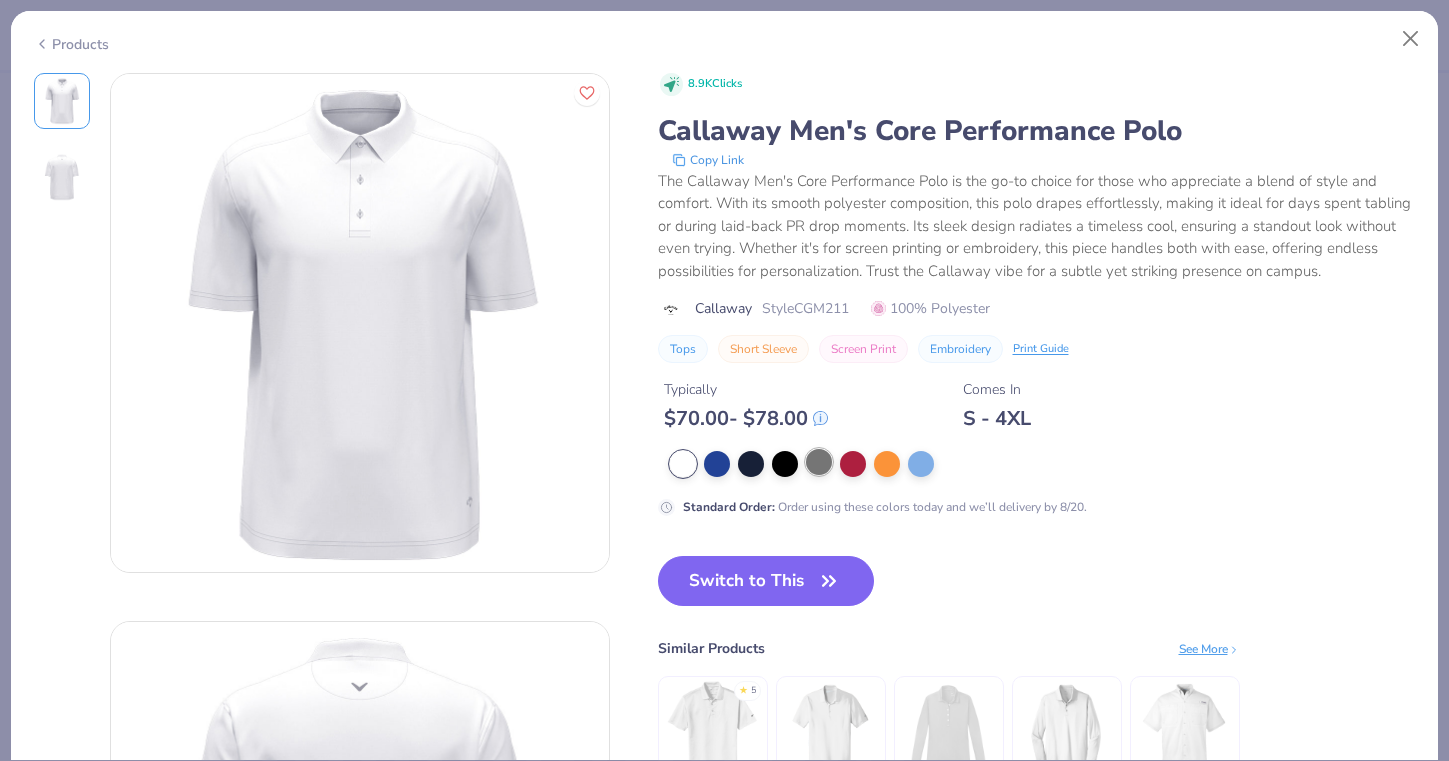 click at bounding box center (819, 462) 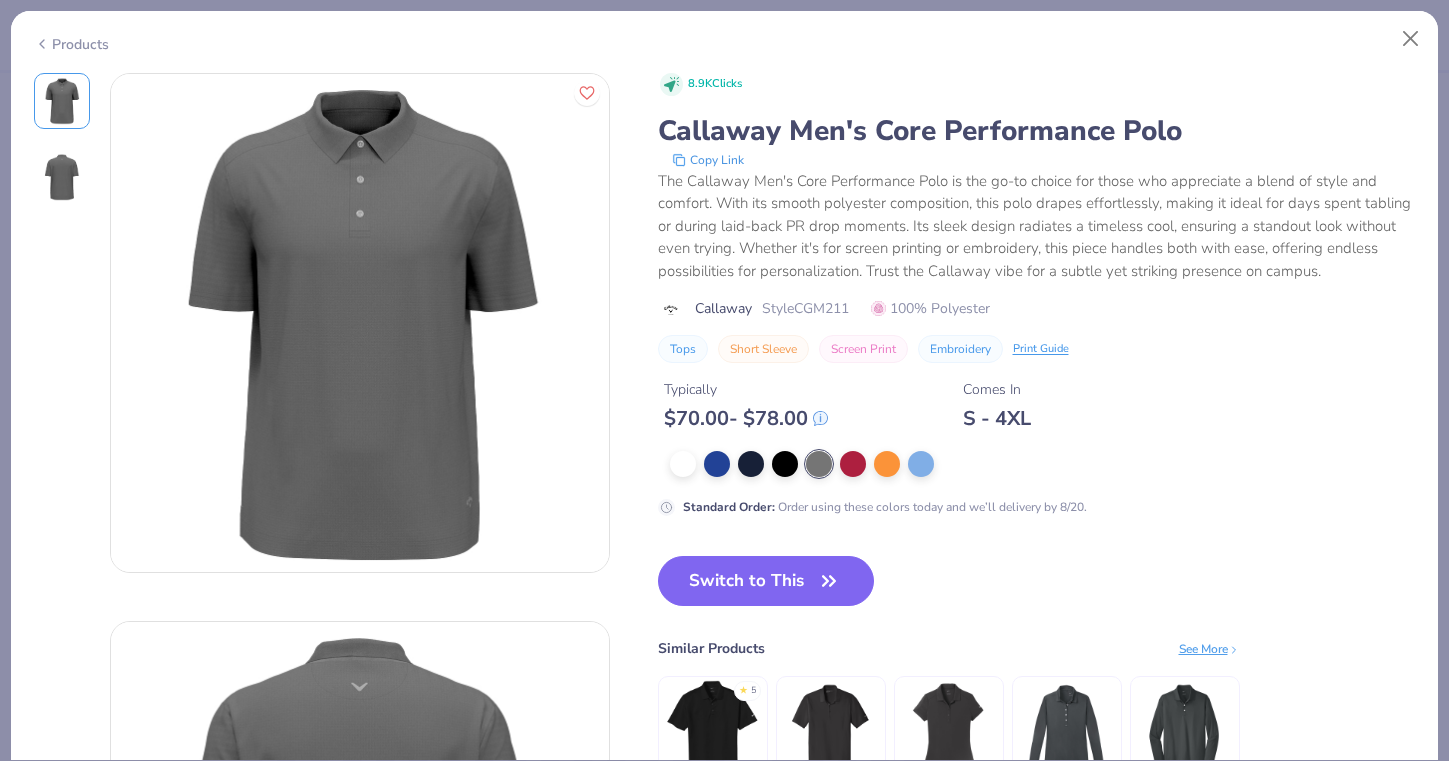 click on "Products" at bounding box center (724, 37) 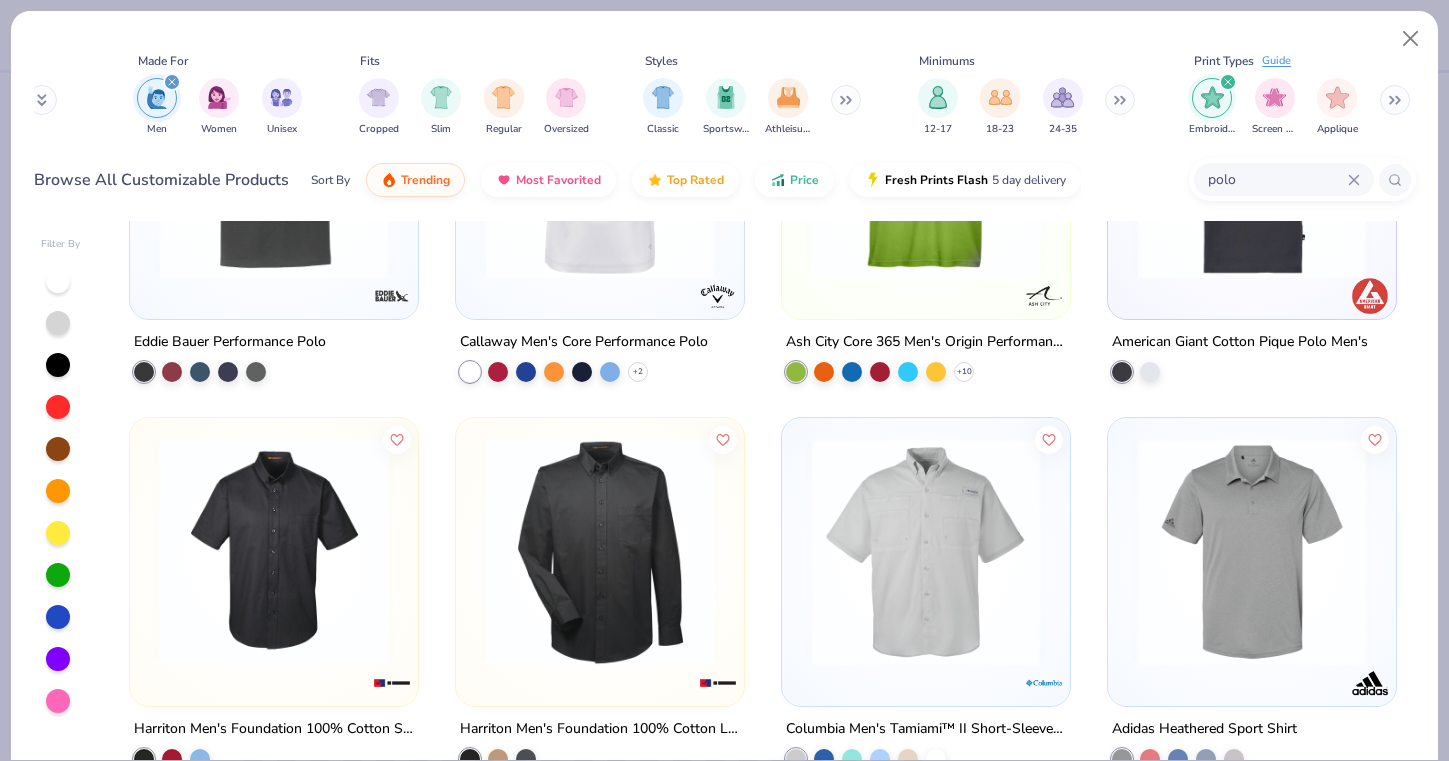 scroll, scrollTop: 2332, scrollLeft: 0, axis: vertical 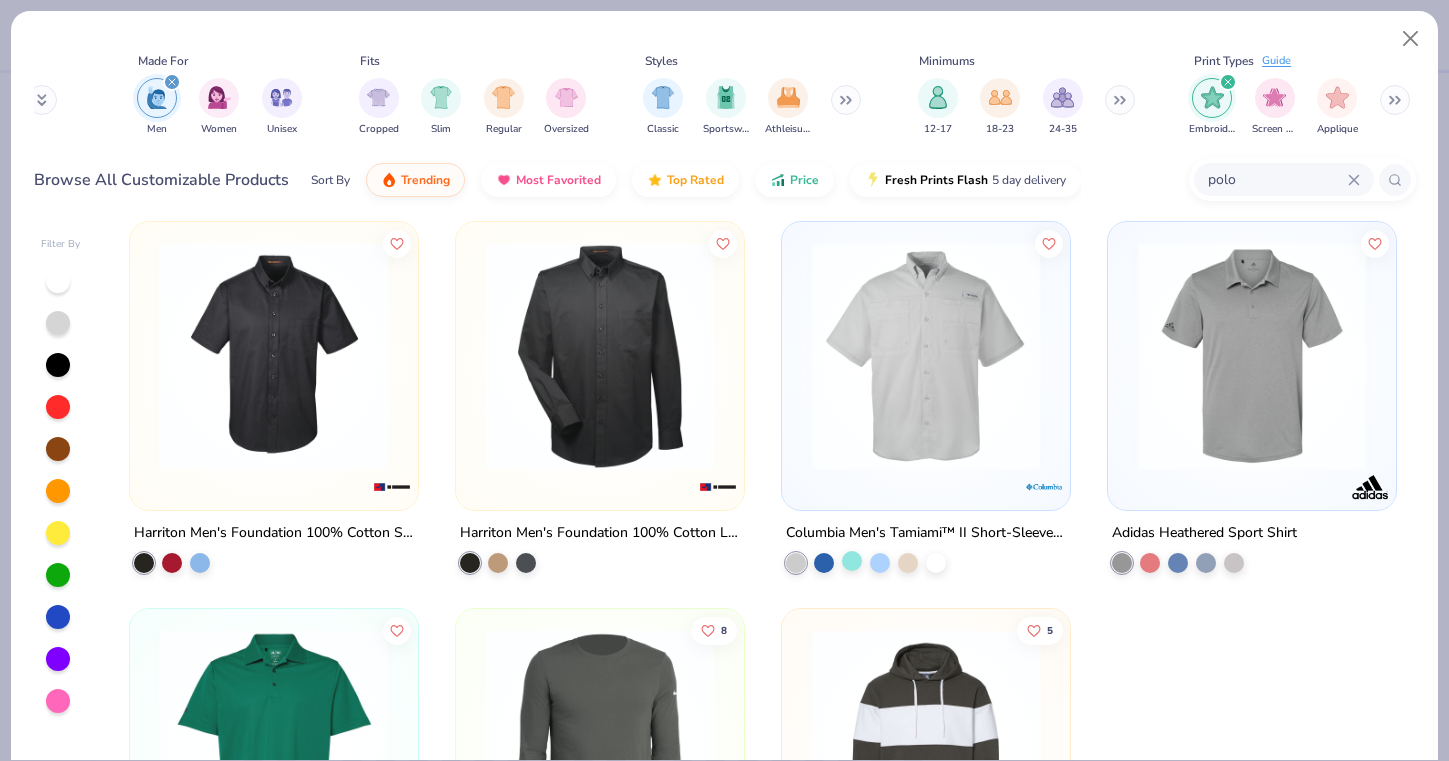 click at bounding box center [852, 561] 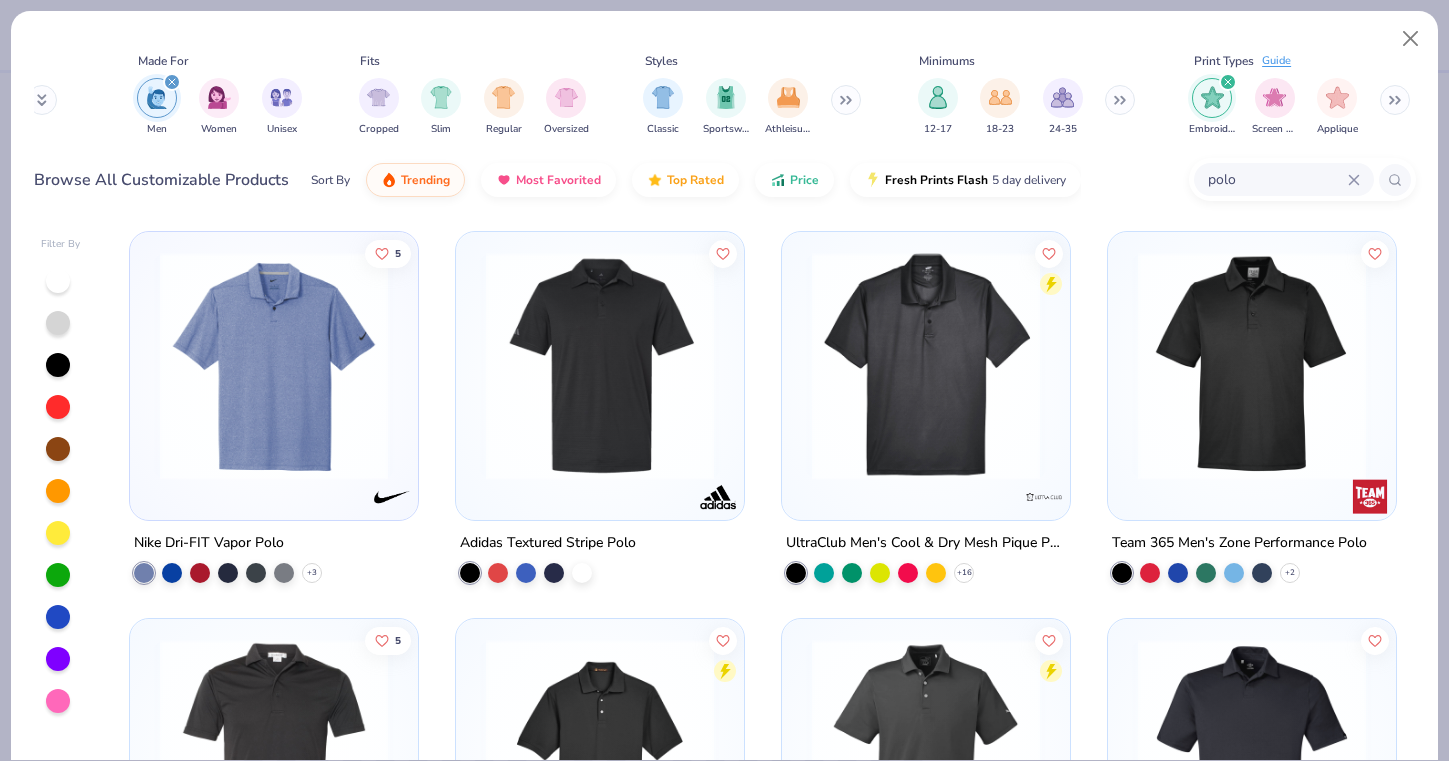 scroll, scrollTop: 0, scrollLeft: 0, axis: both 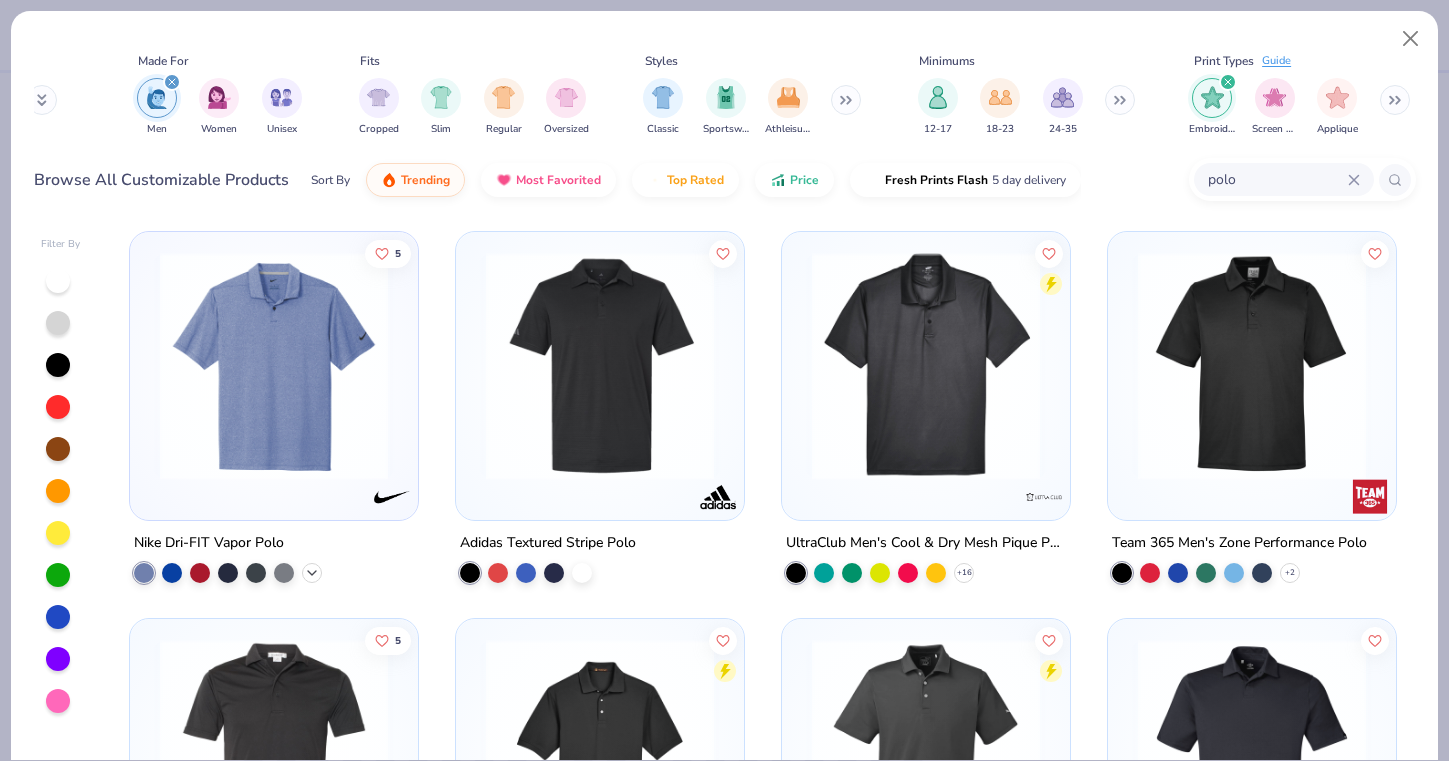 click 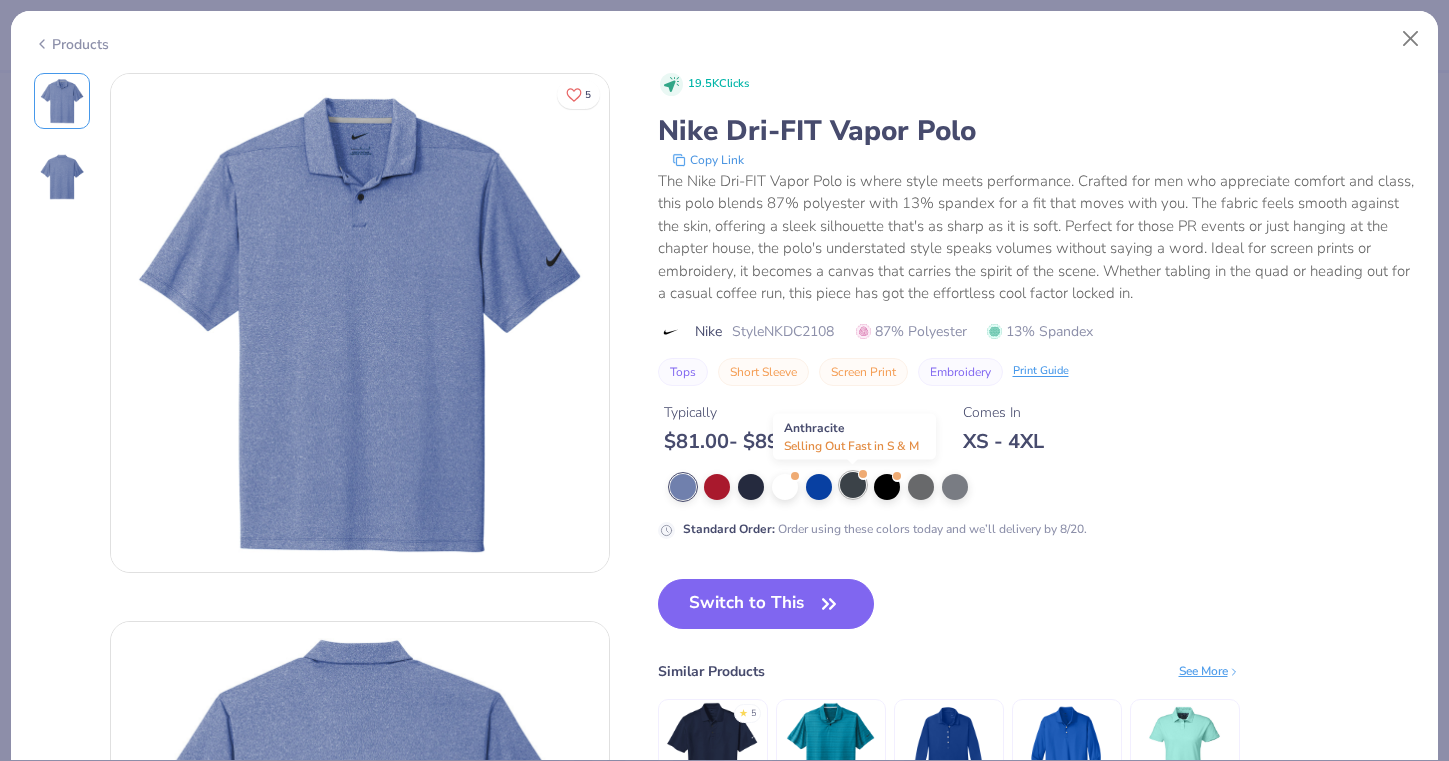 click at bounding box center [853, 485] 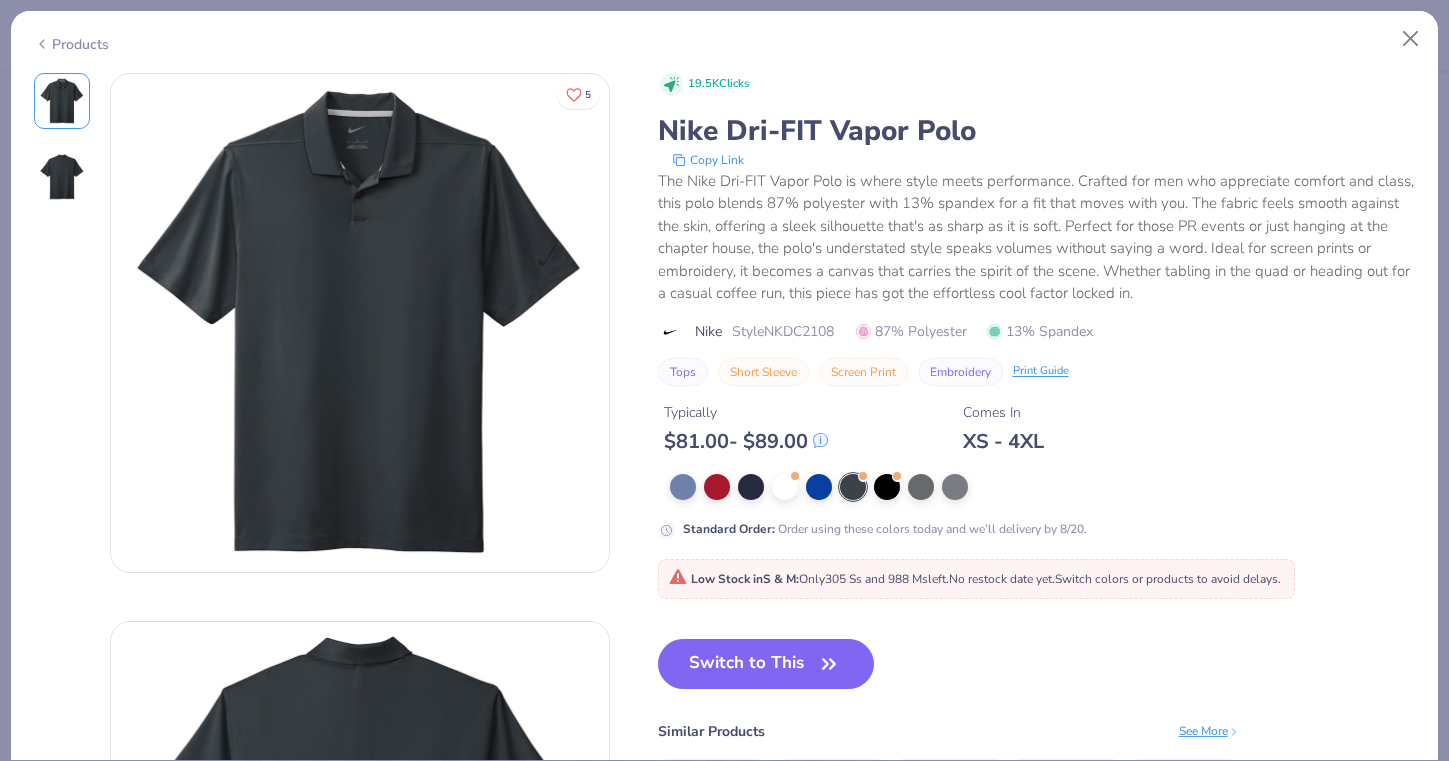 click at bounding box center [1043, 487] 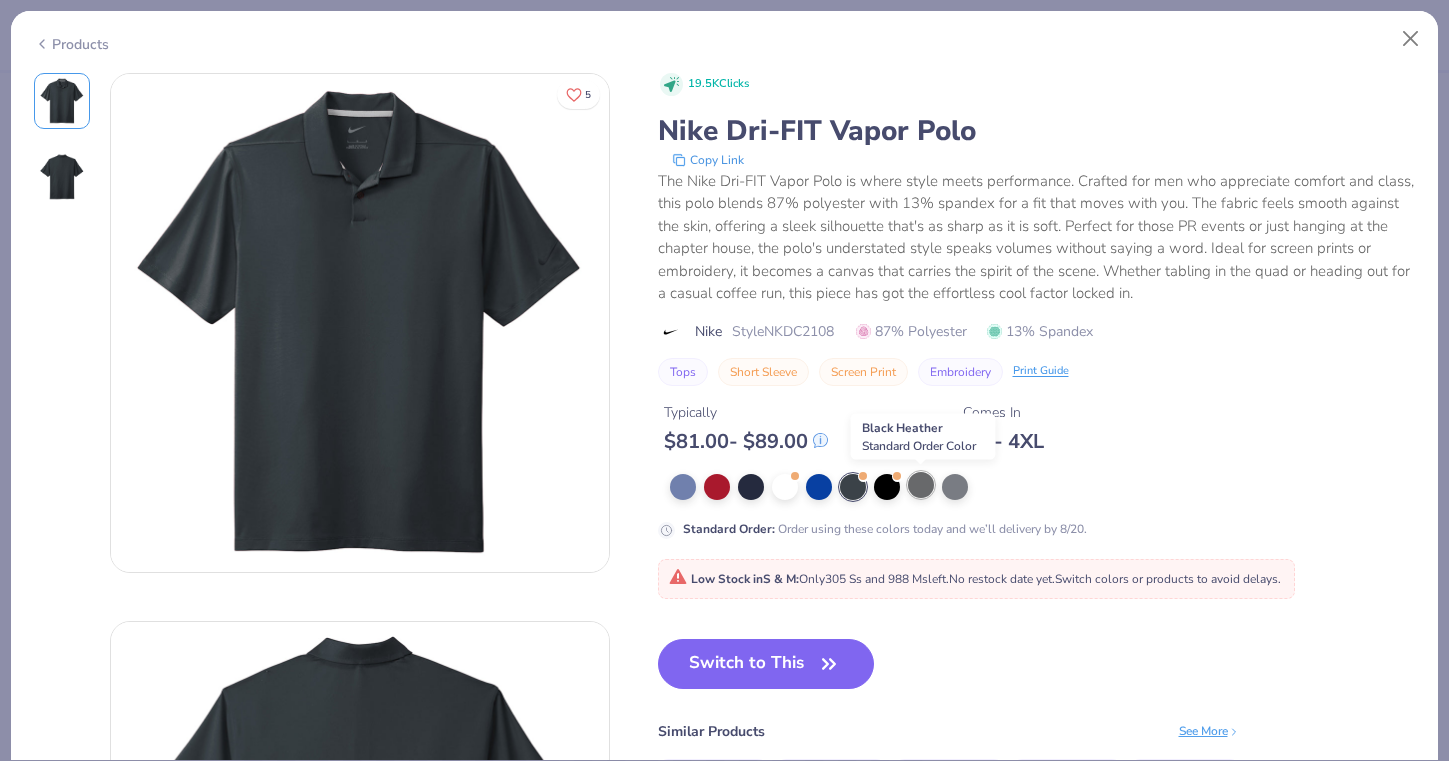click at bounding box center (921, 485) 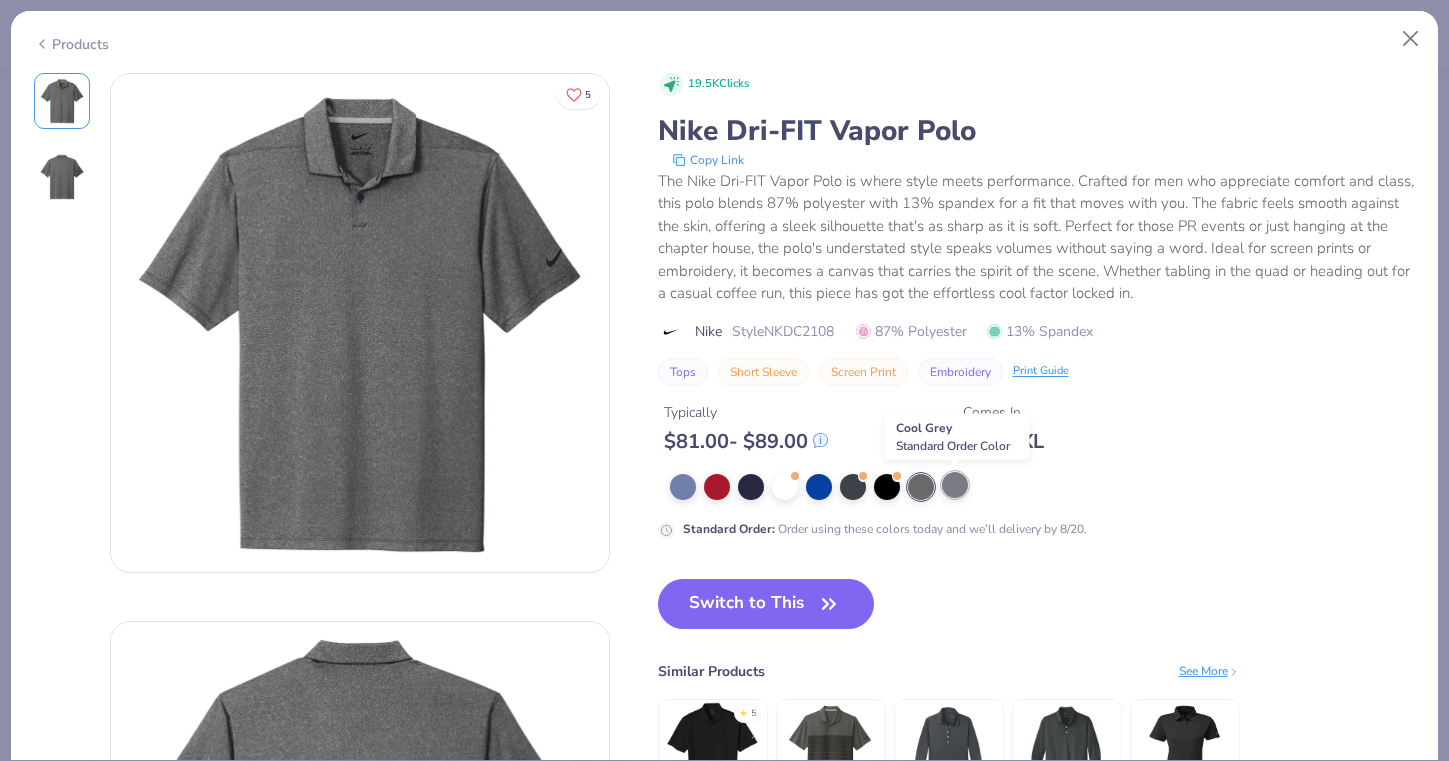 click at bounding box center (955, 485) 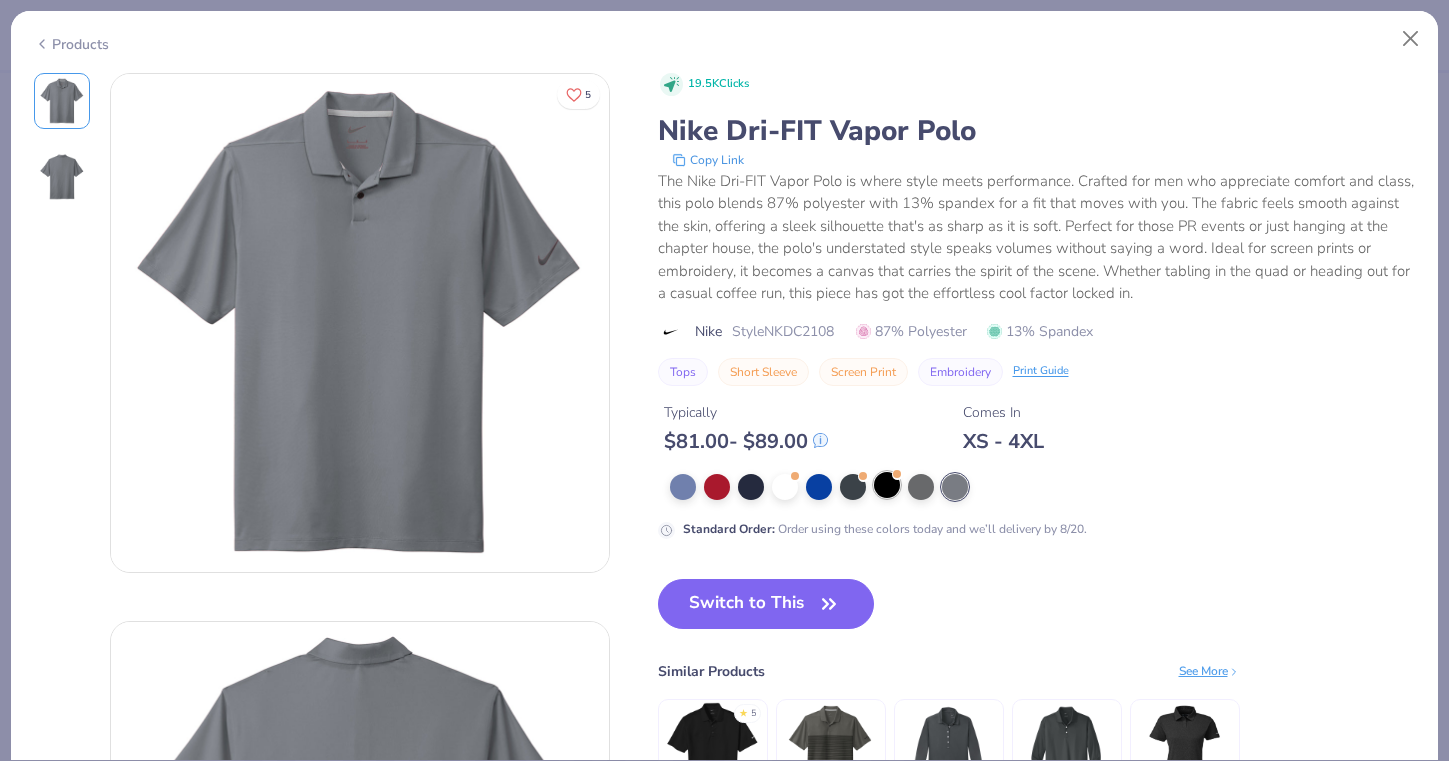 click at bounding box center [887, 485] 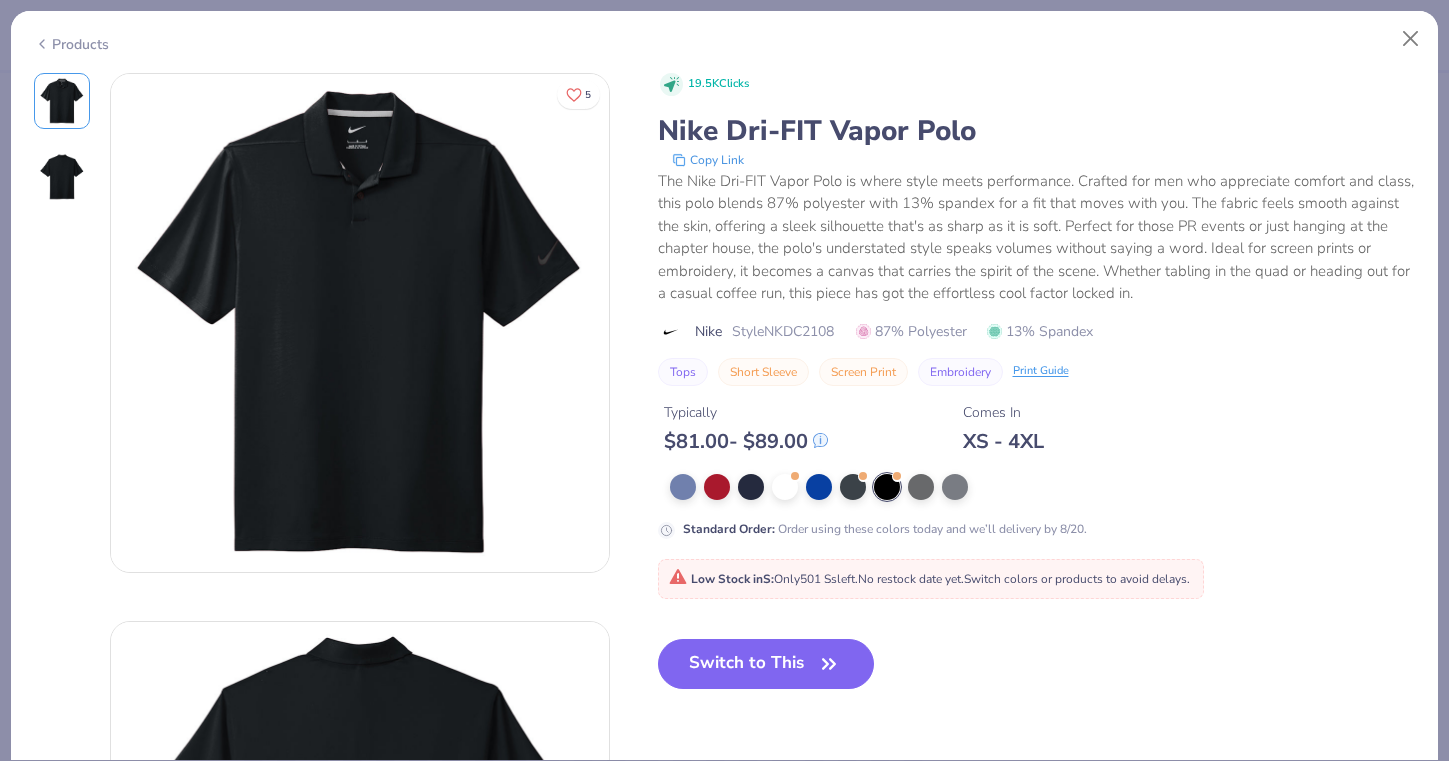 click on "Products" at bounding box center (71, 44) 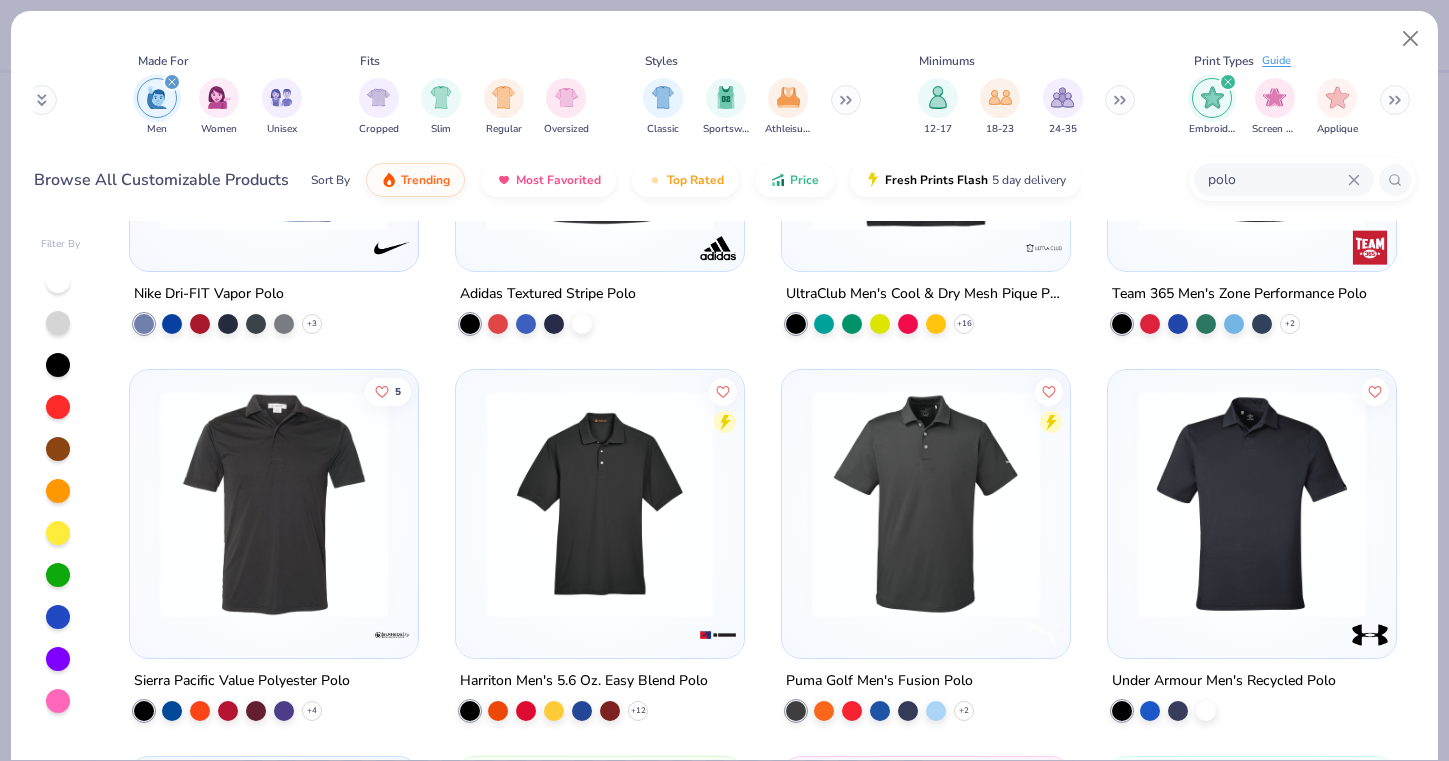 scroll, scrollTop: 253, scrollLeft: 0, axis: vertical 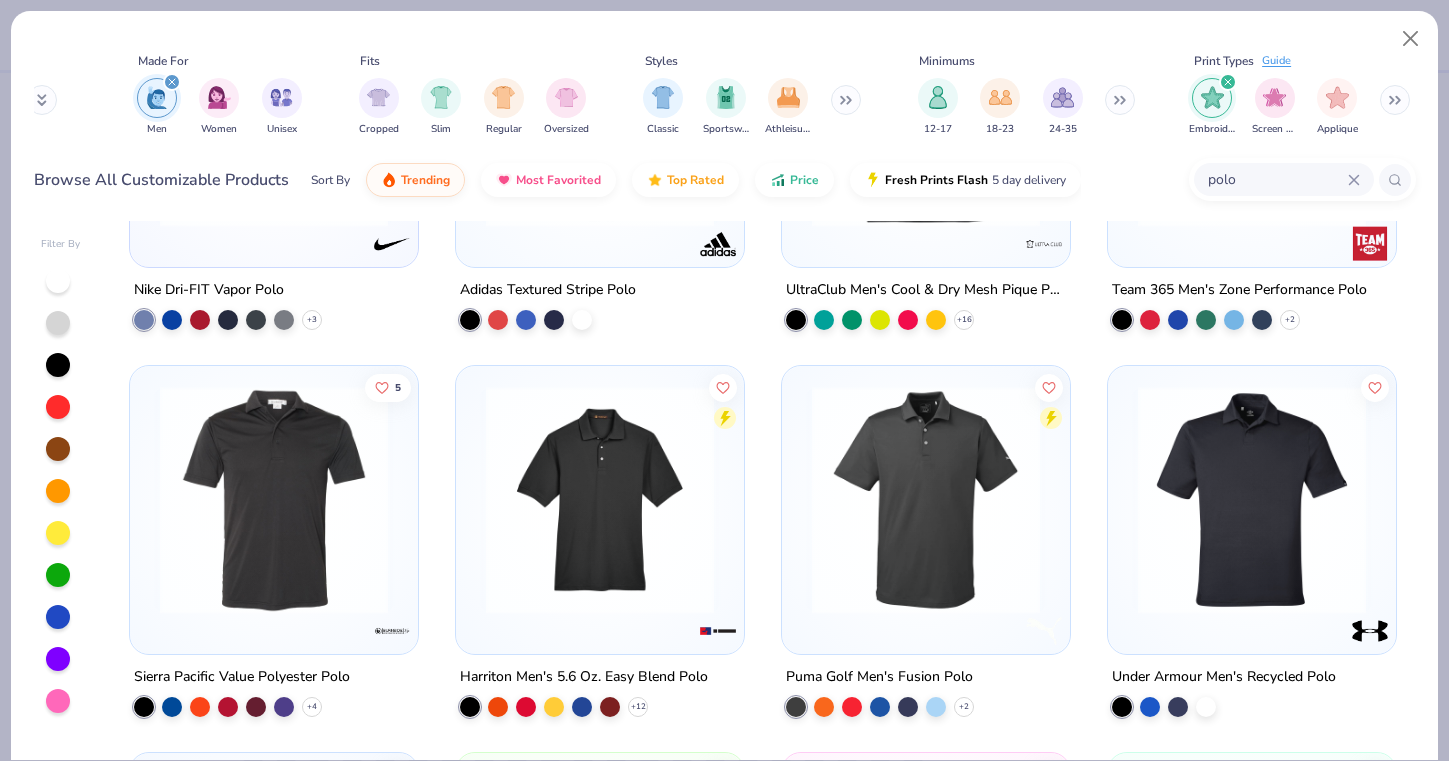 click at bounding box center [926, 500] 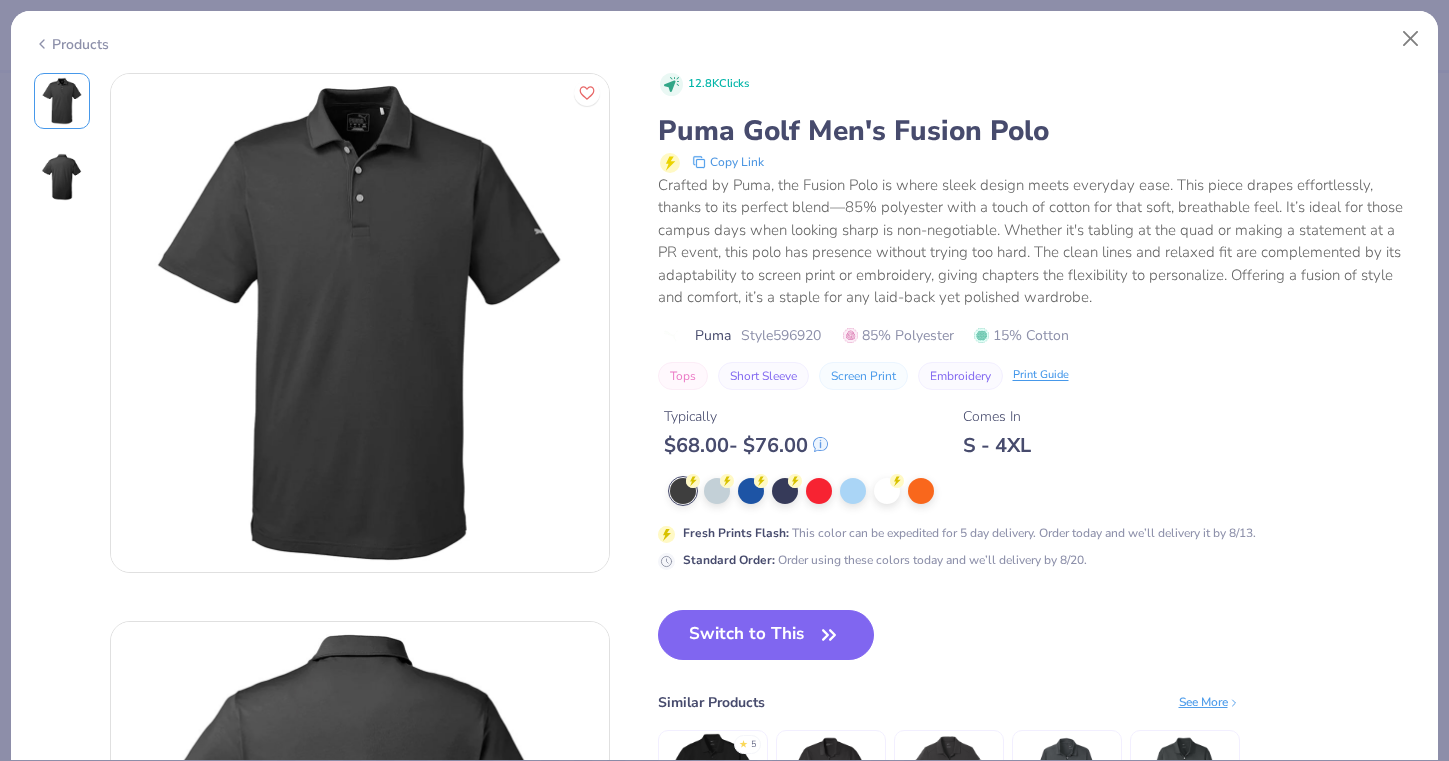click on "Products" at bounding box center [71, 44] 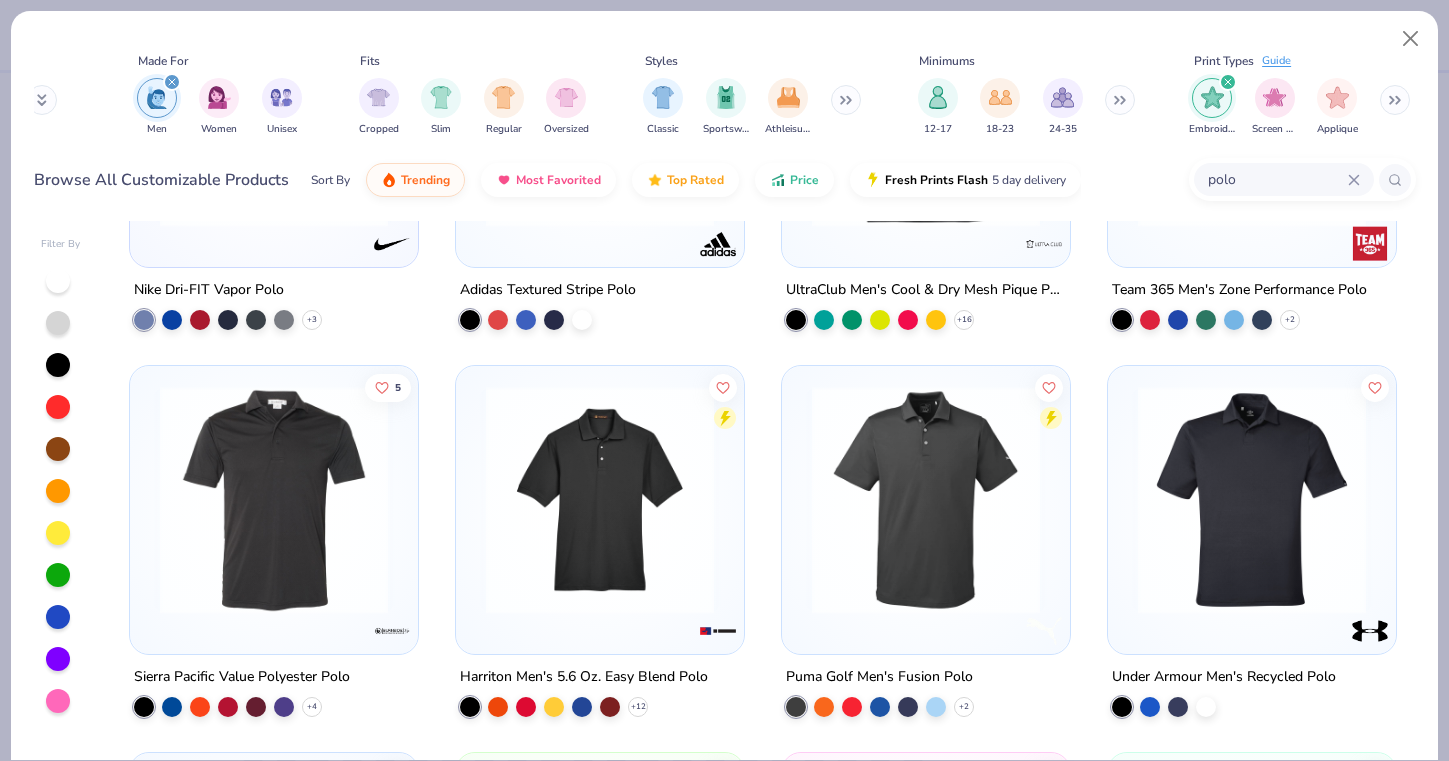 click 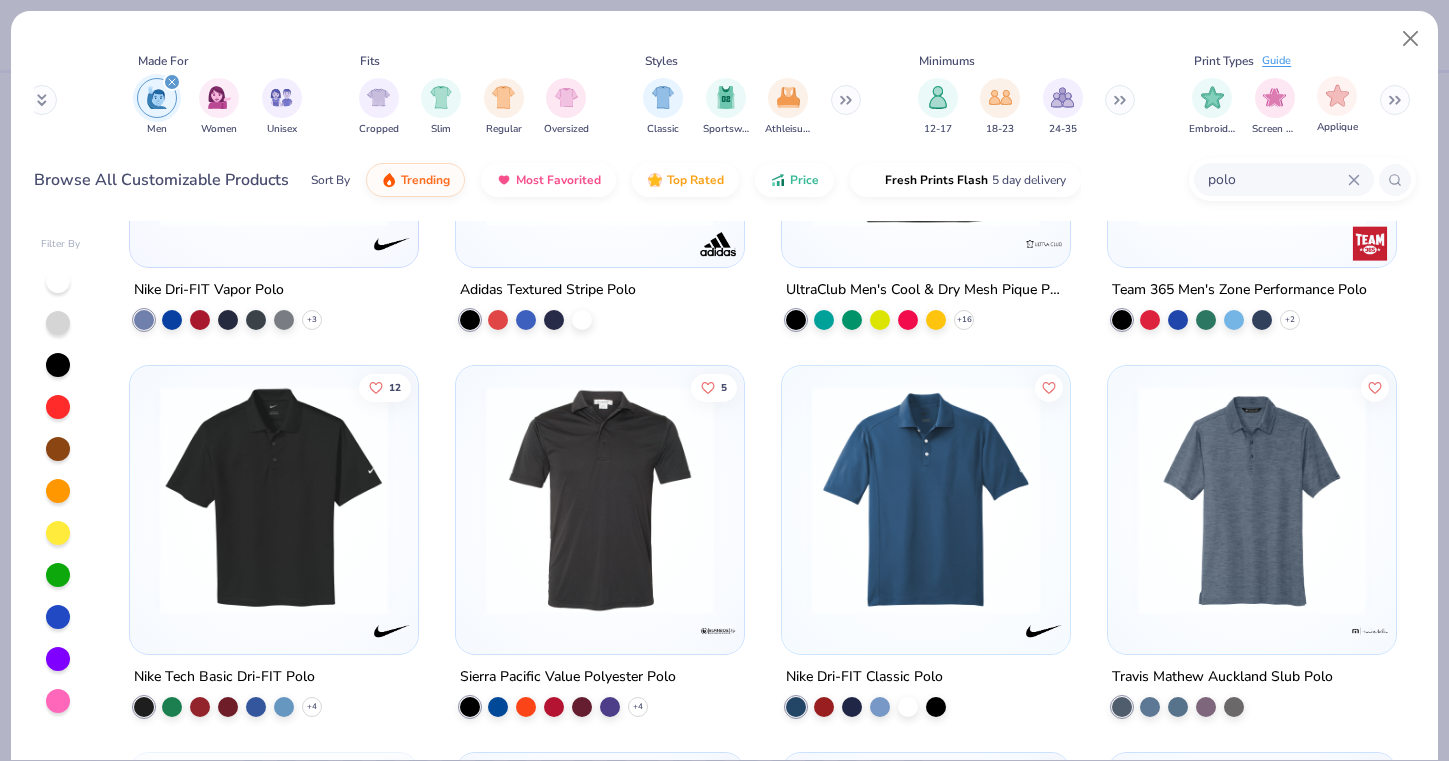 scroll, scrollTop: 0, scrollLeft: 0, axis: both 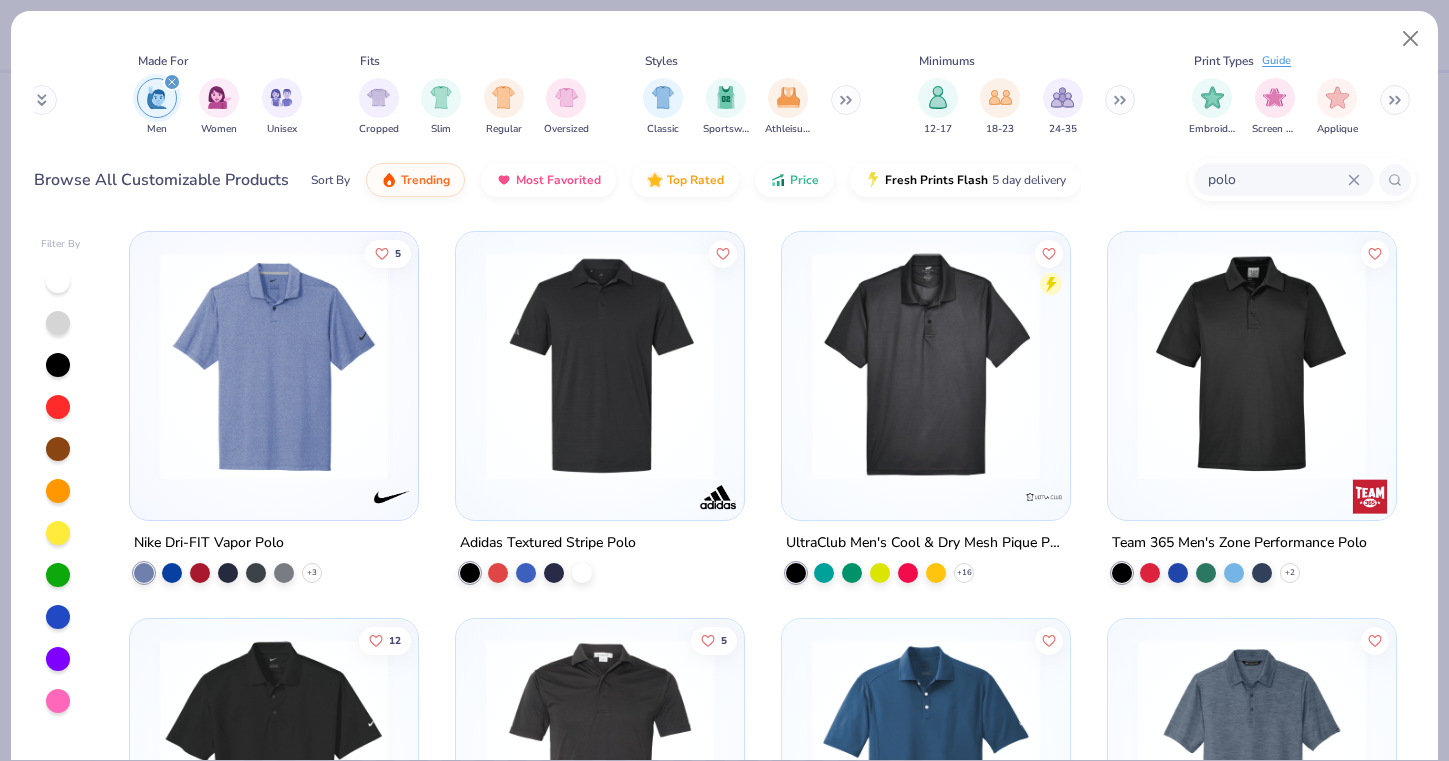 click 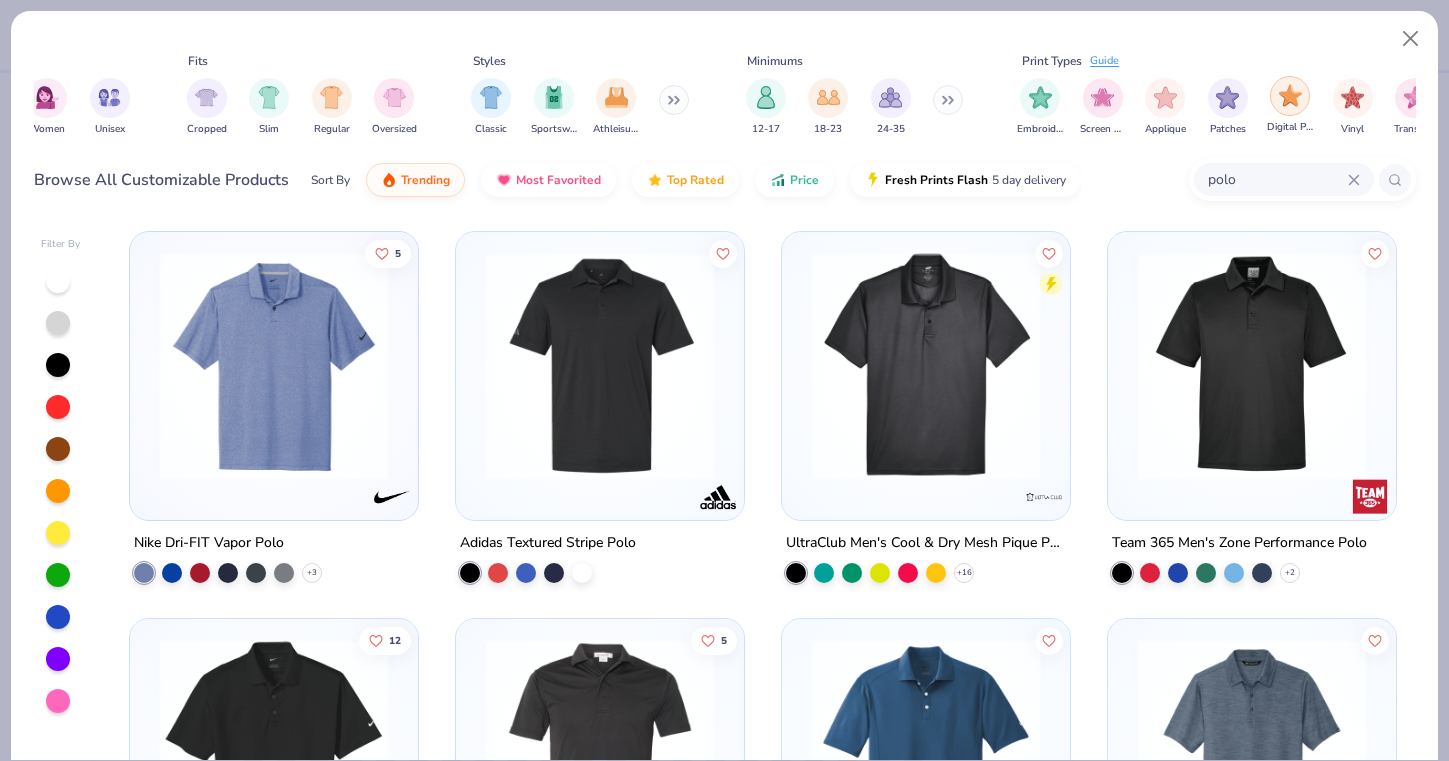 click at bounding box center [1290, 96] 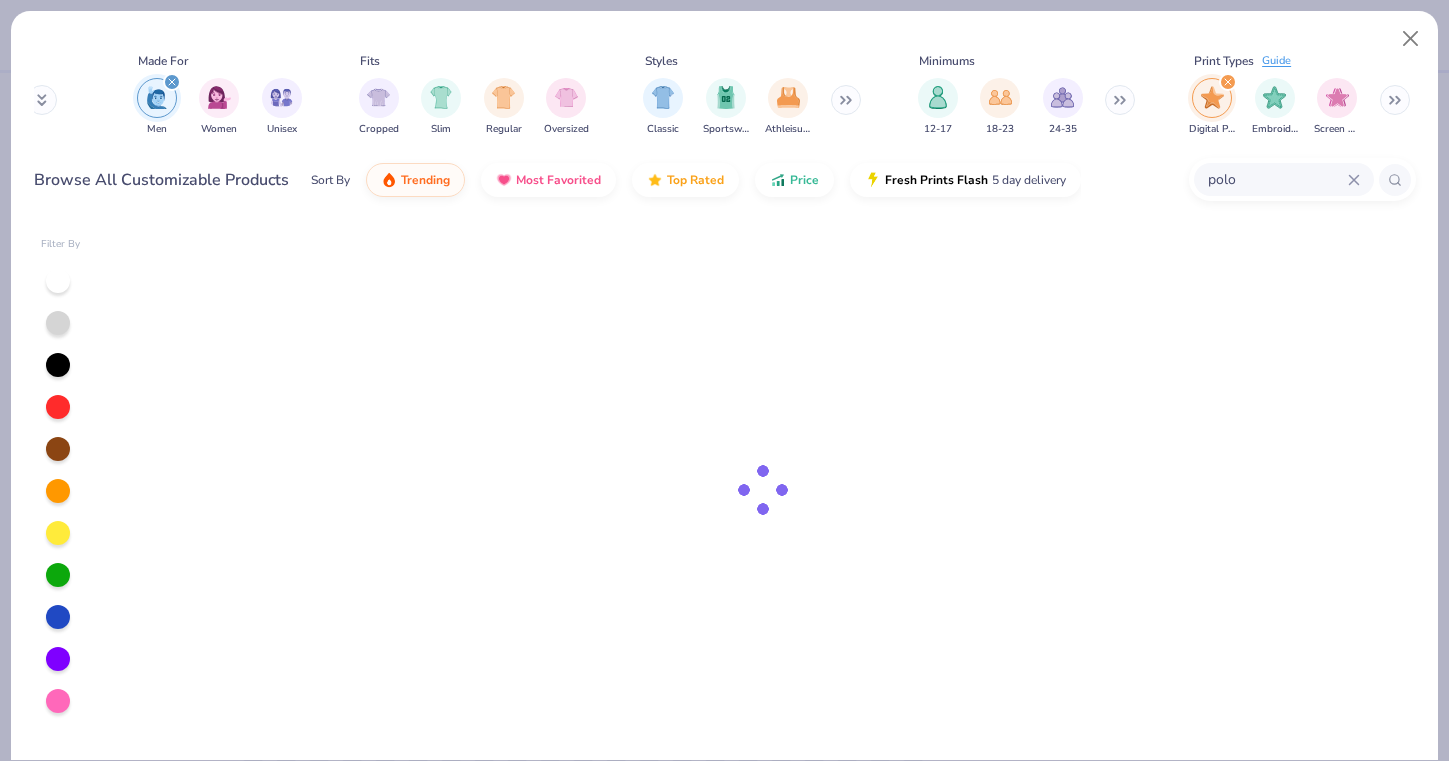 scroll, scrollTop: 0, scrollLeft: 981, axis: horizontal 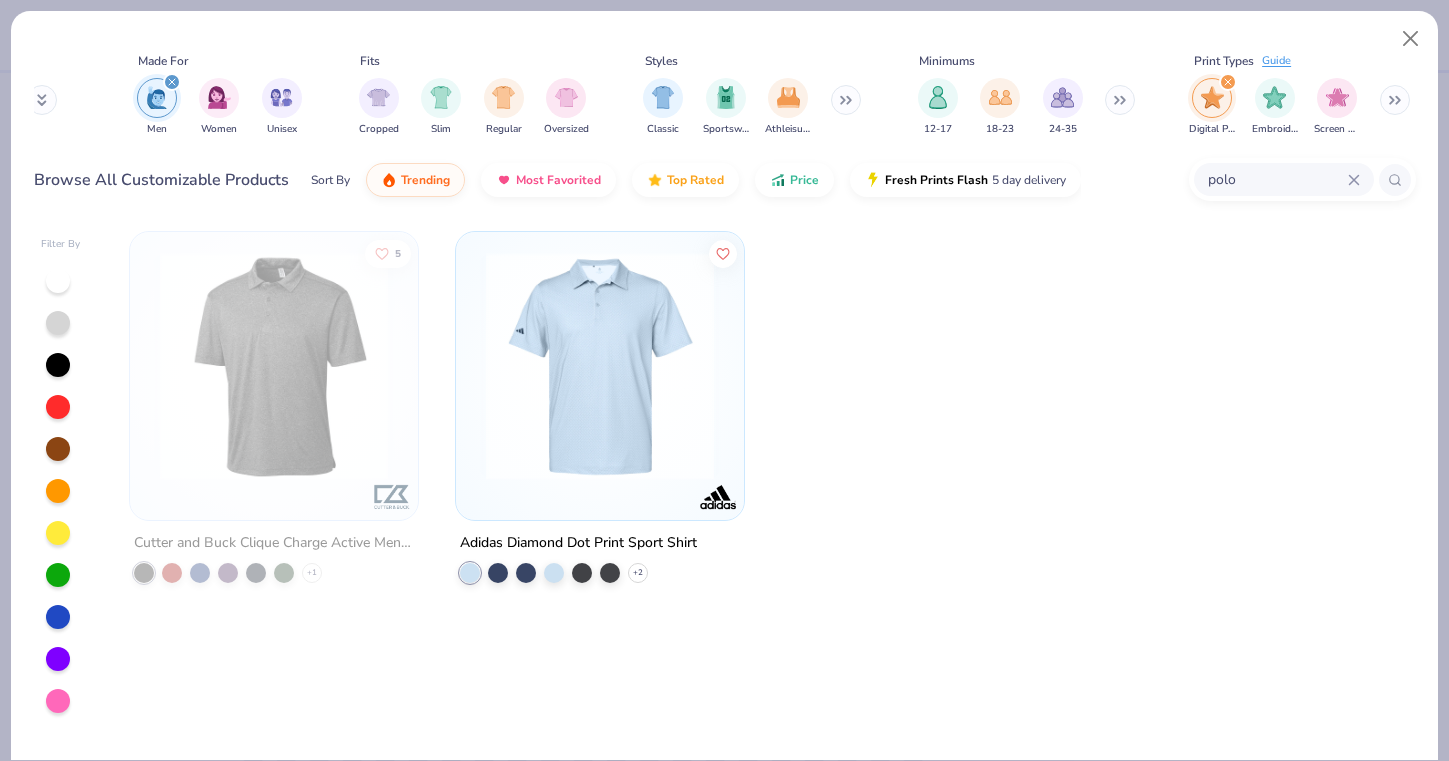 click at bounding box center (600, 366) 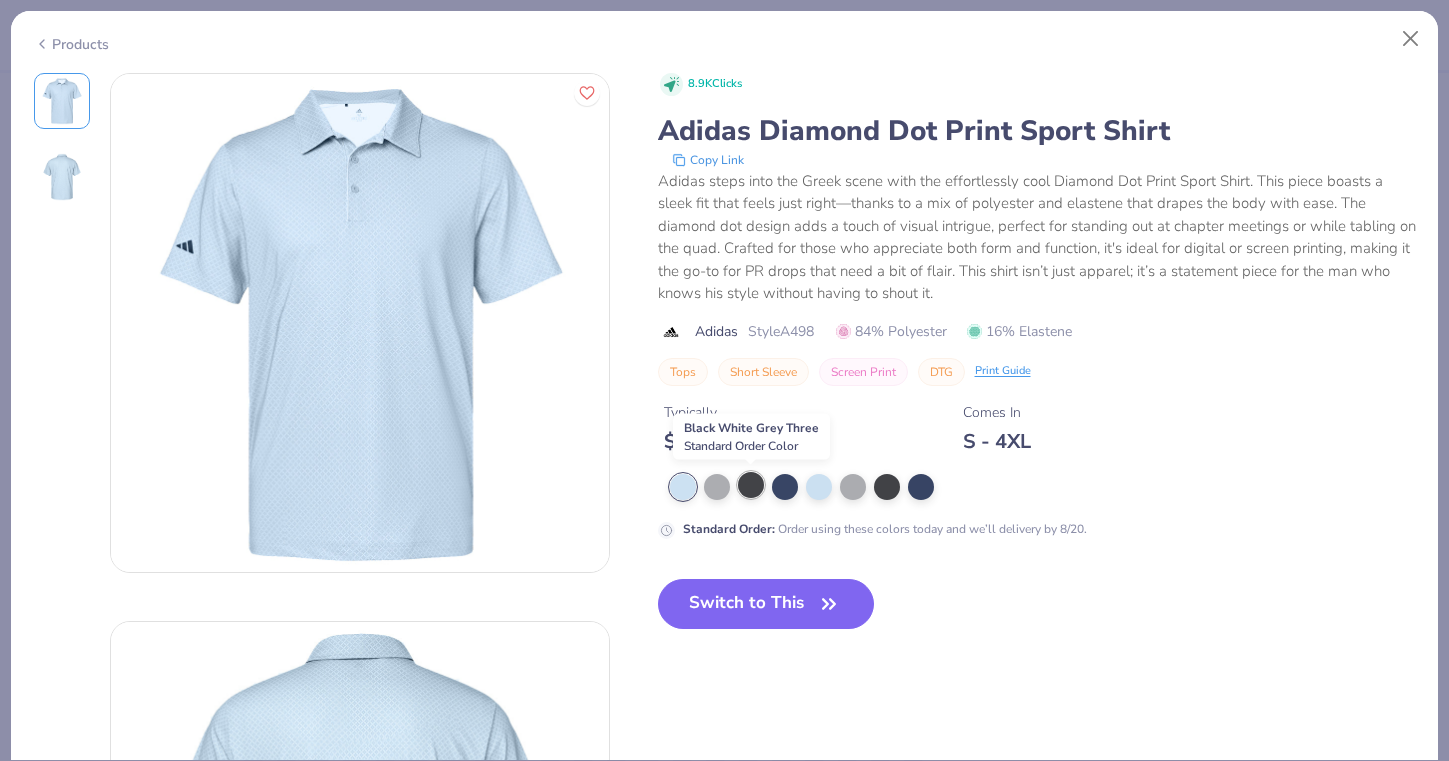 click at bounding box center (751, 485) 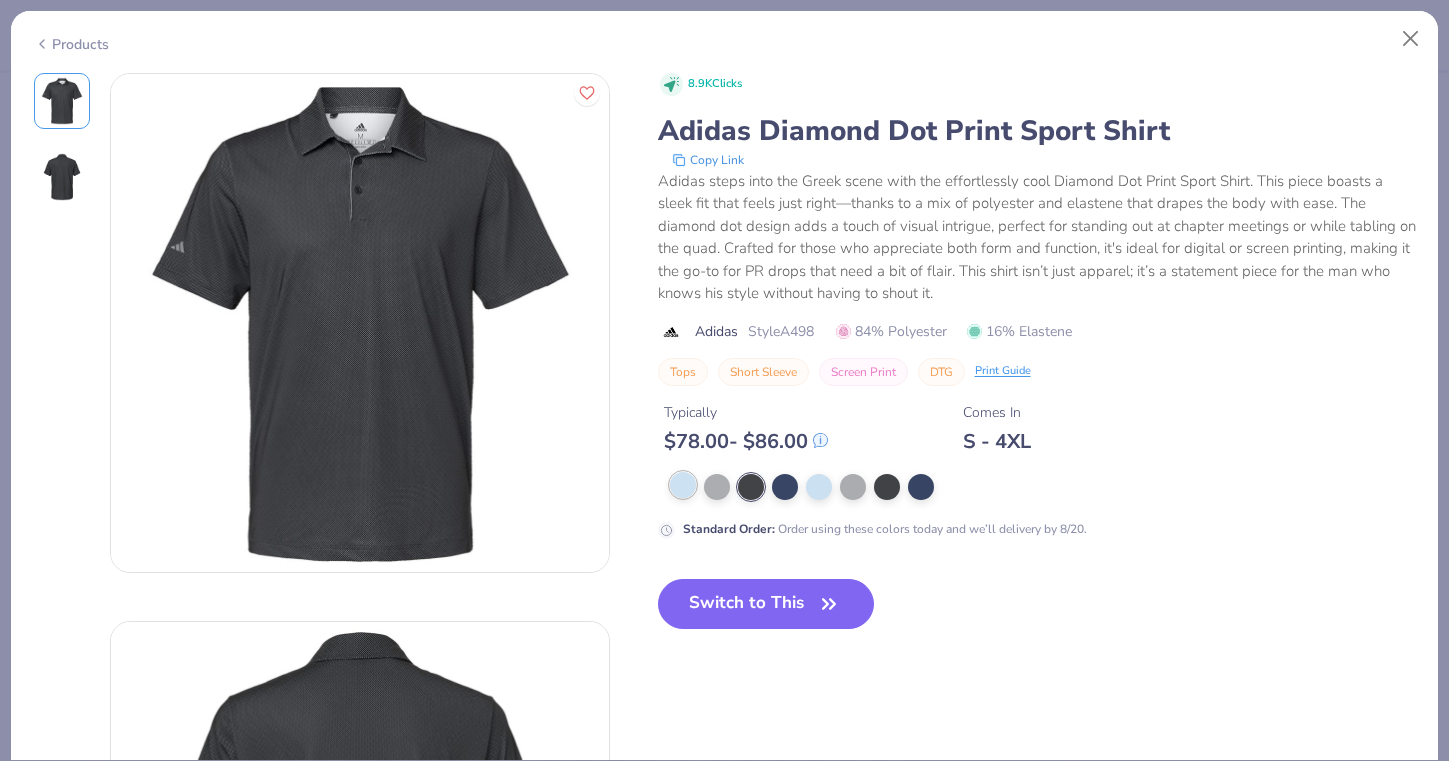 click at bounding box center [683, 485] 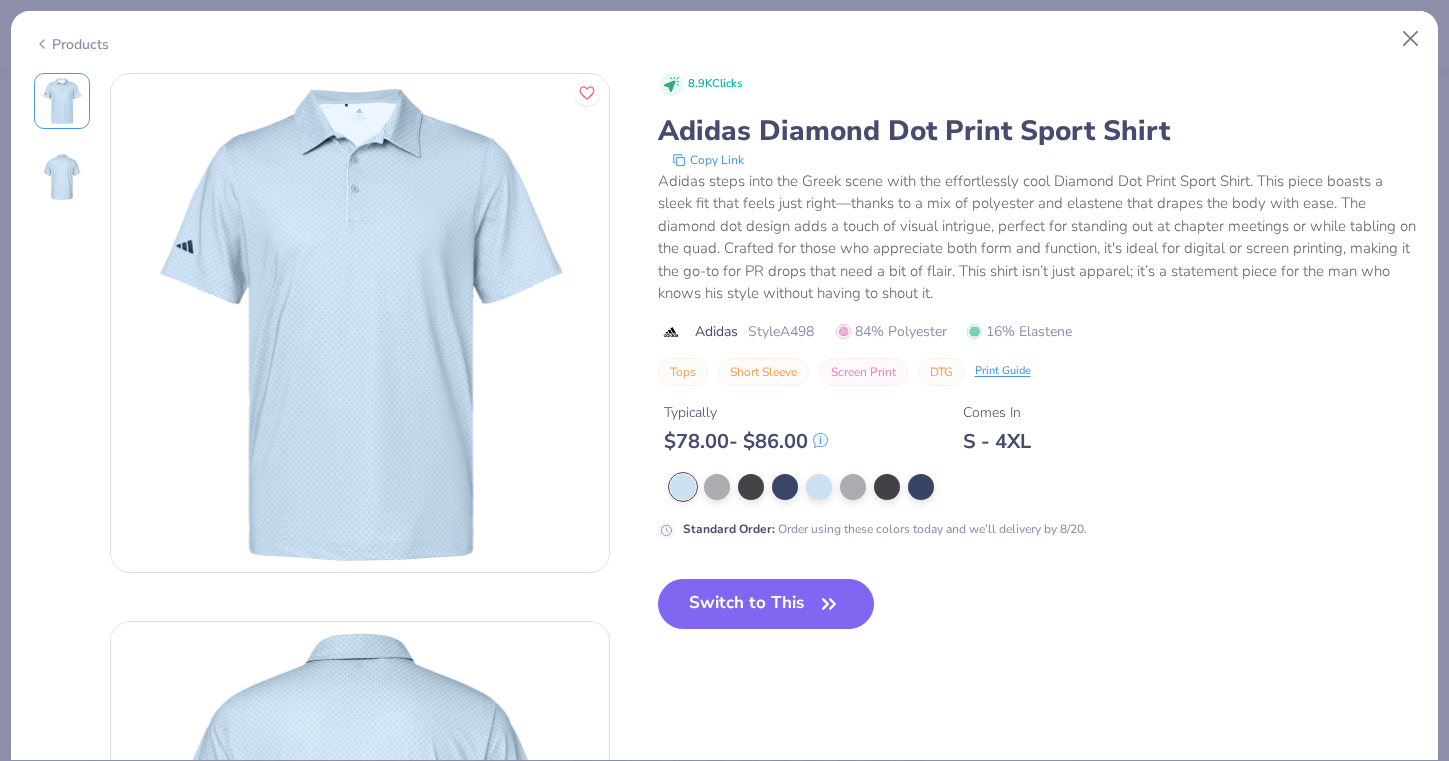 click on "Standard Order :   Order using these colors today and we’ll delivery by 8/20." at bounding box center [1037, 506] 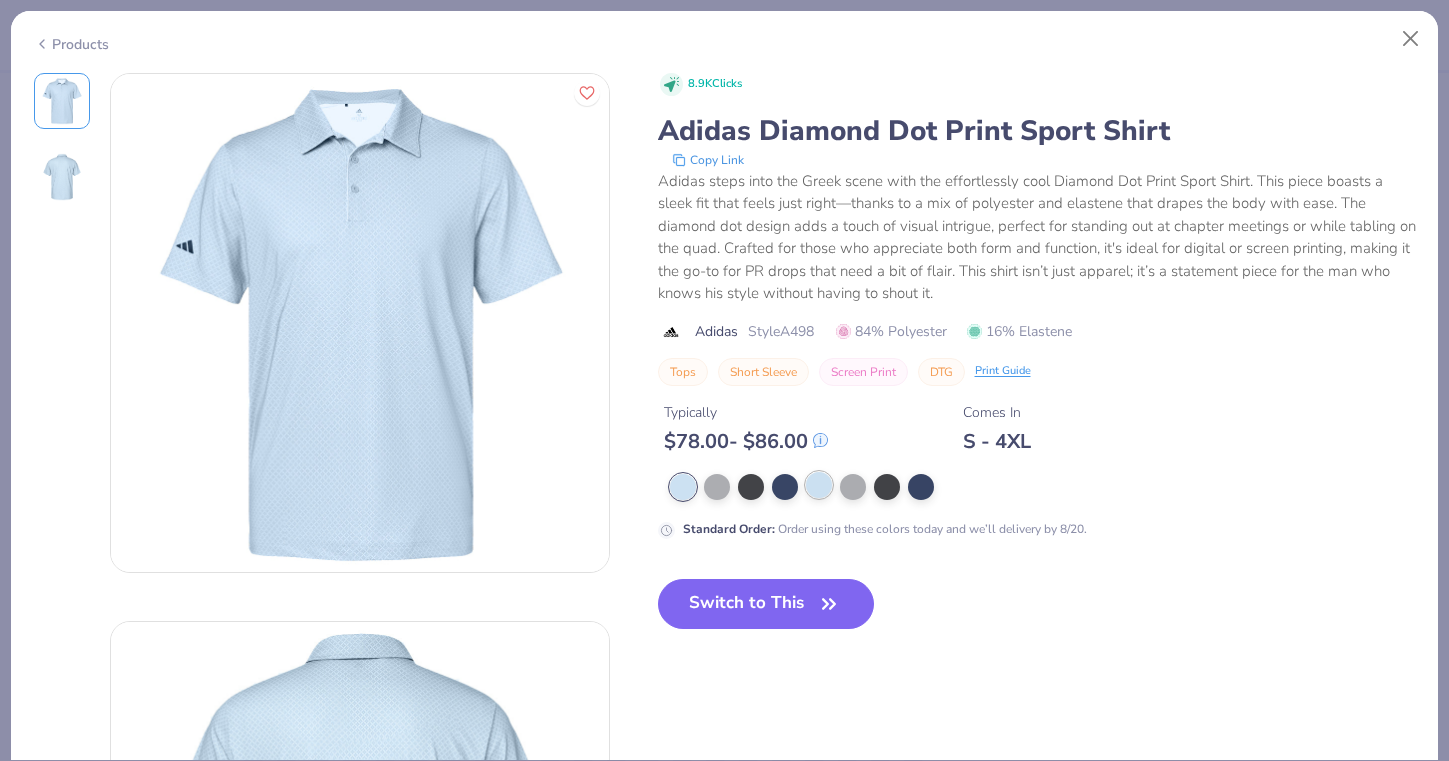 click at bounding box center (819, 485) 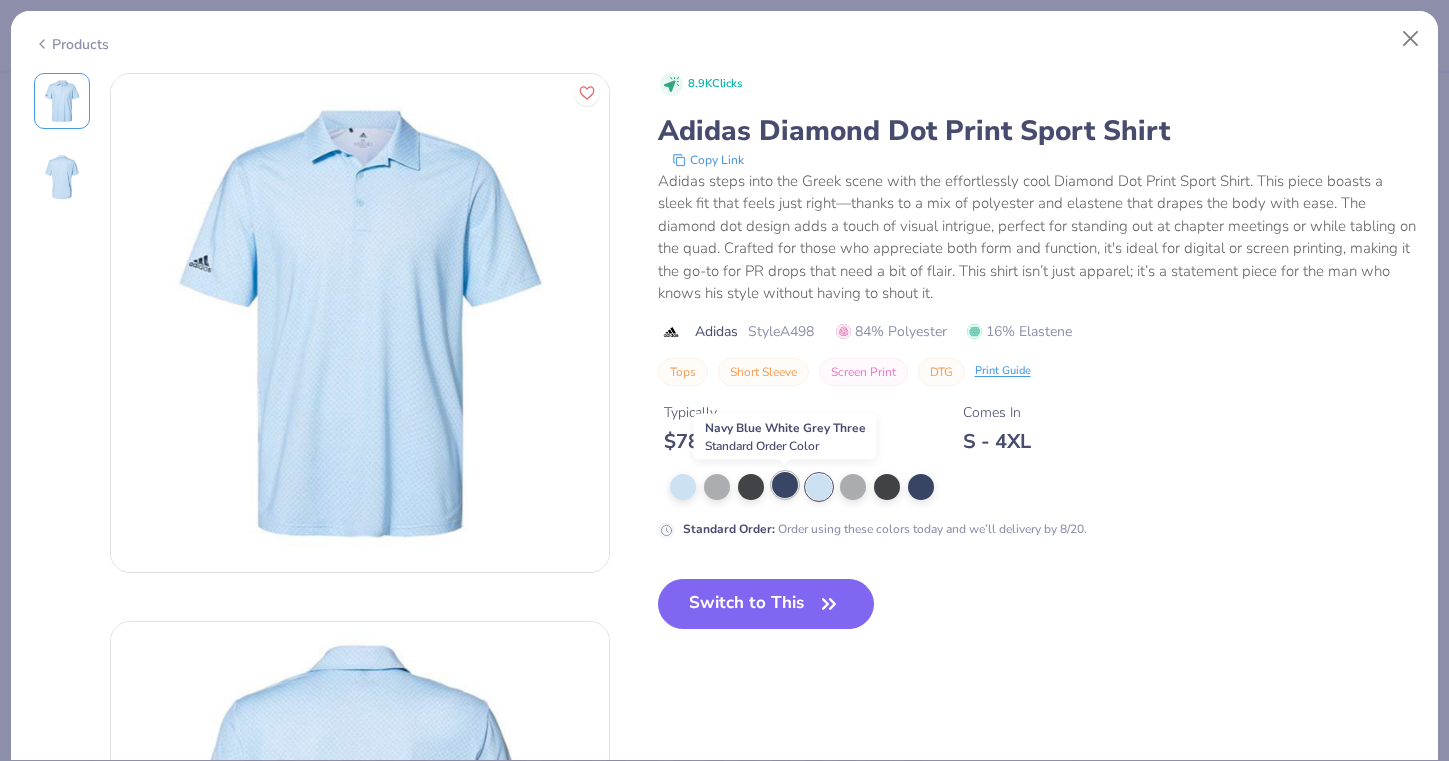 click at bounding box center [785, 485] 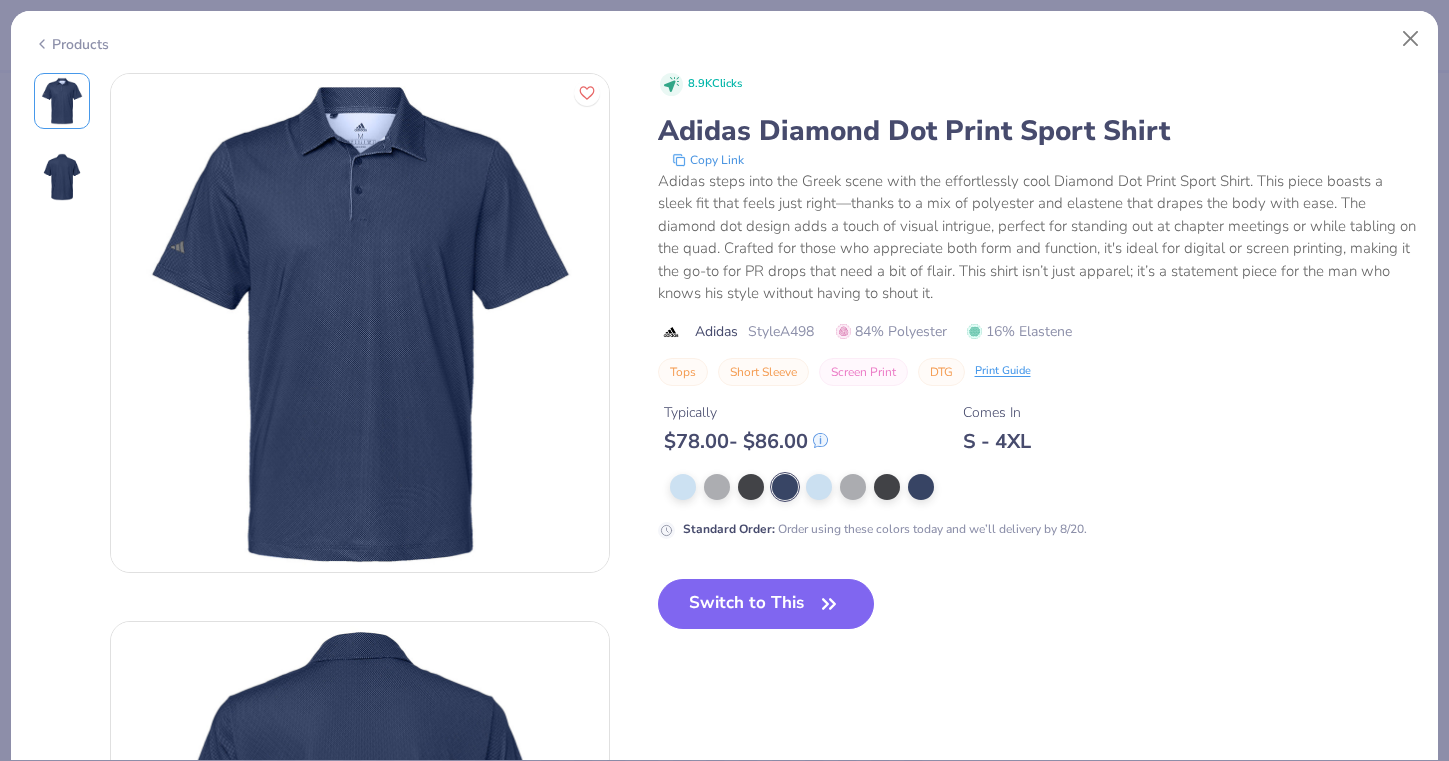 click on "Products" at bounding box center [71, 44] 